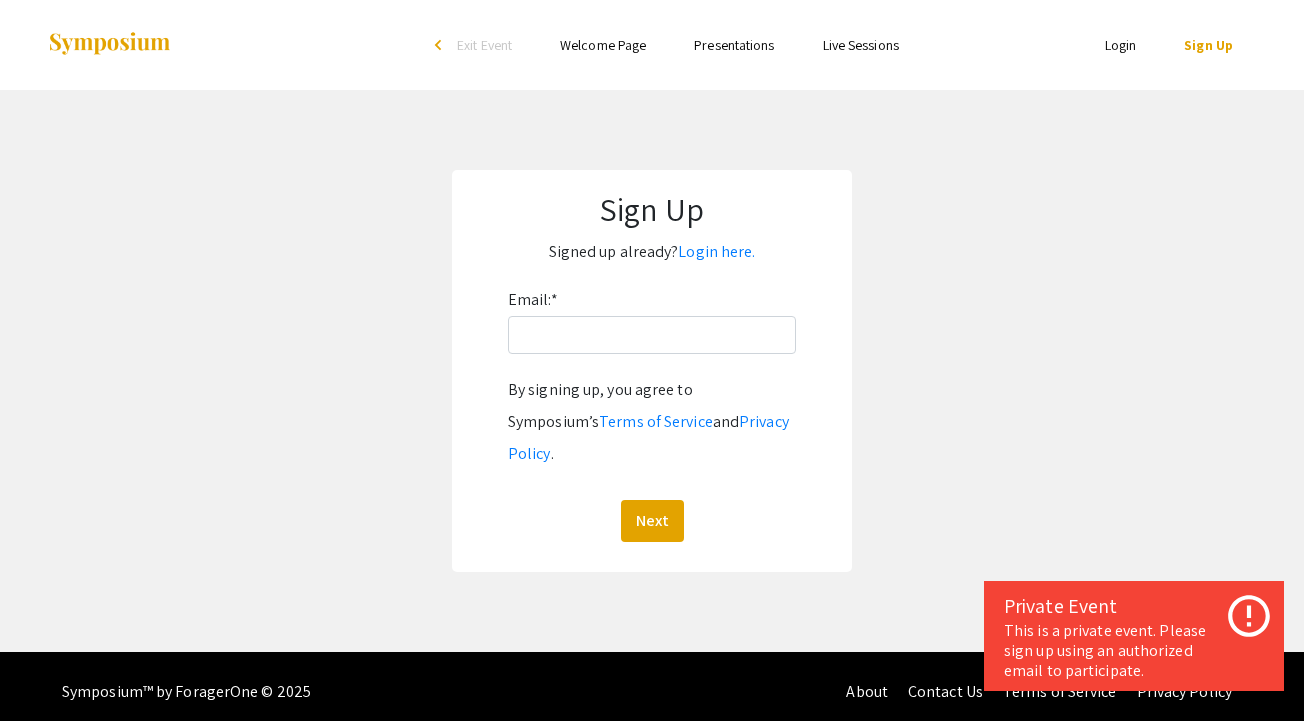 scroll, scrollTop: 0, scrollLeft: 0, axis: both 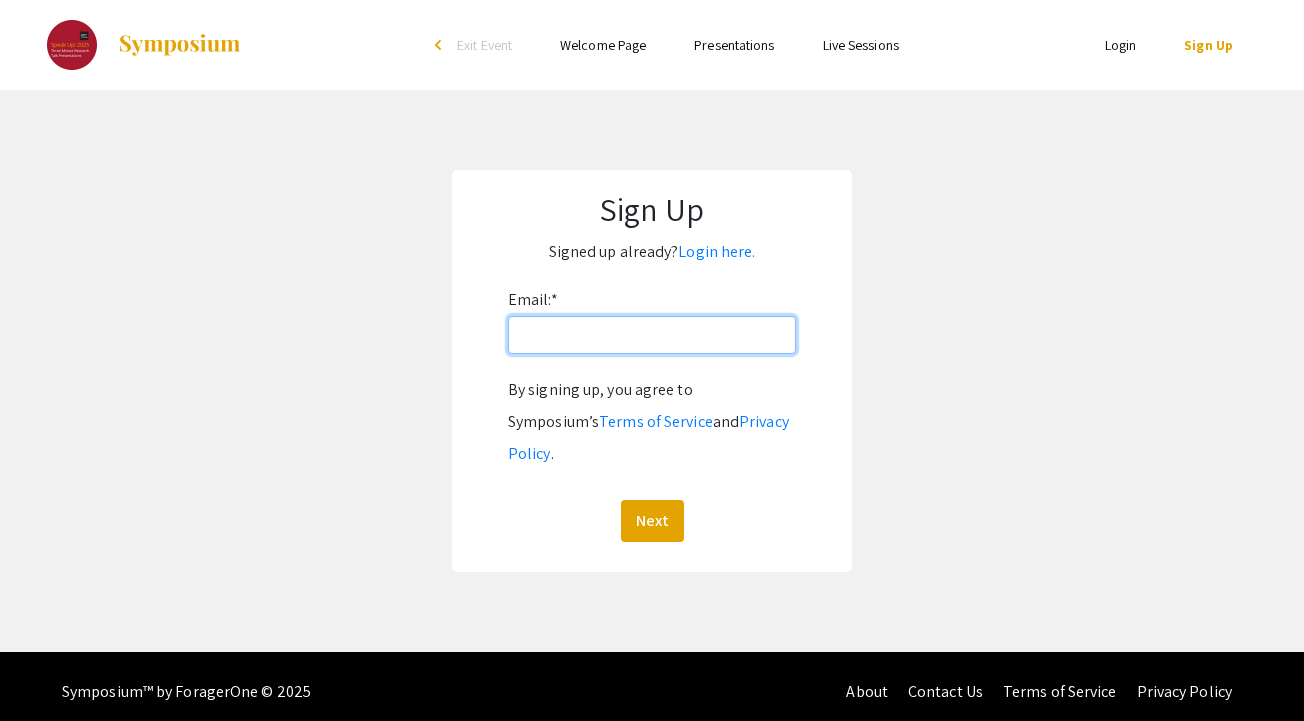 click on "Email:  *" at bounding box center (652, 335) 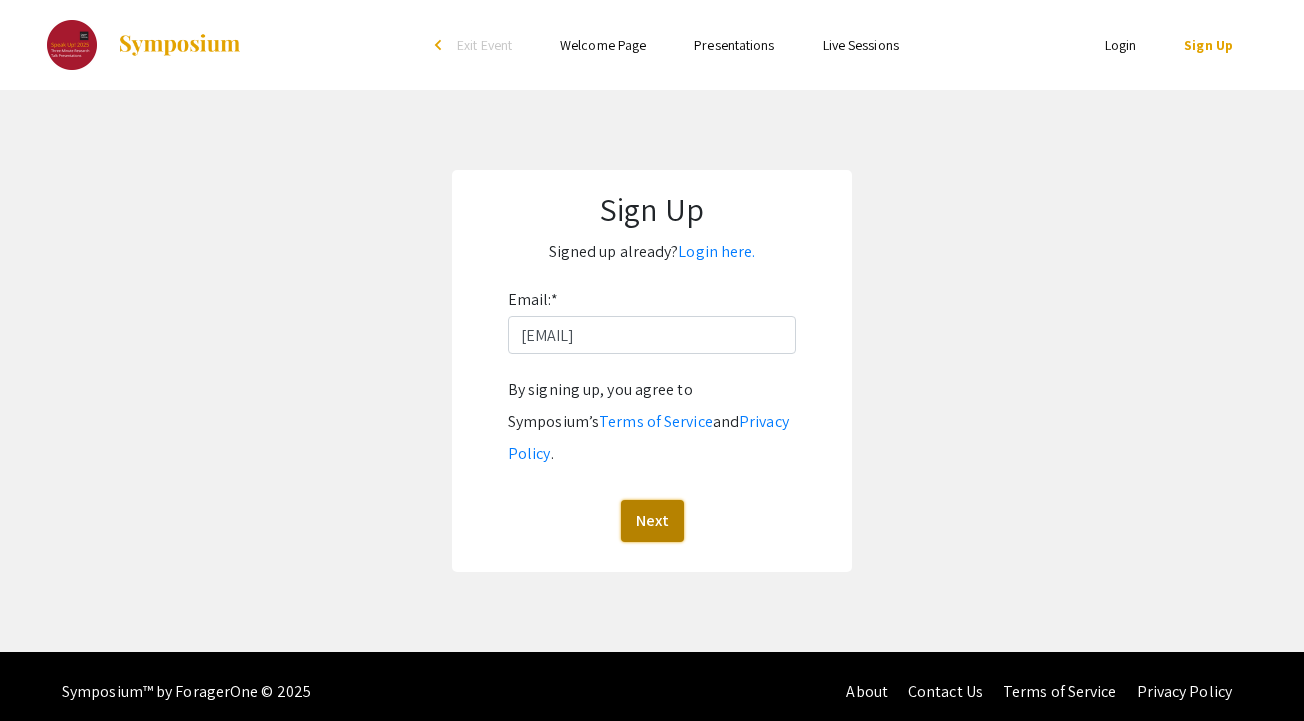 click on "Next" 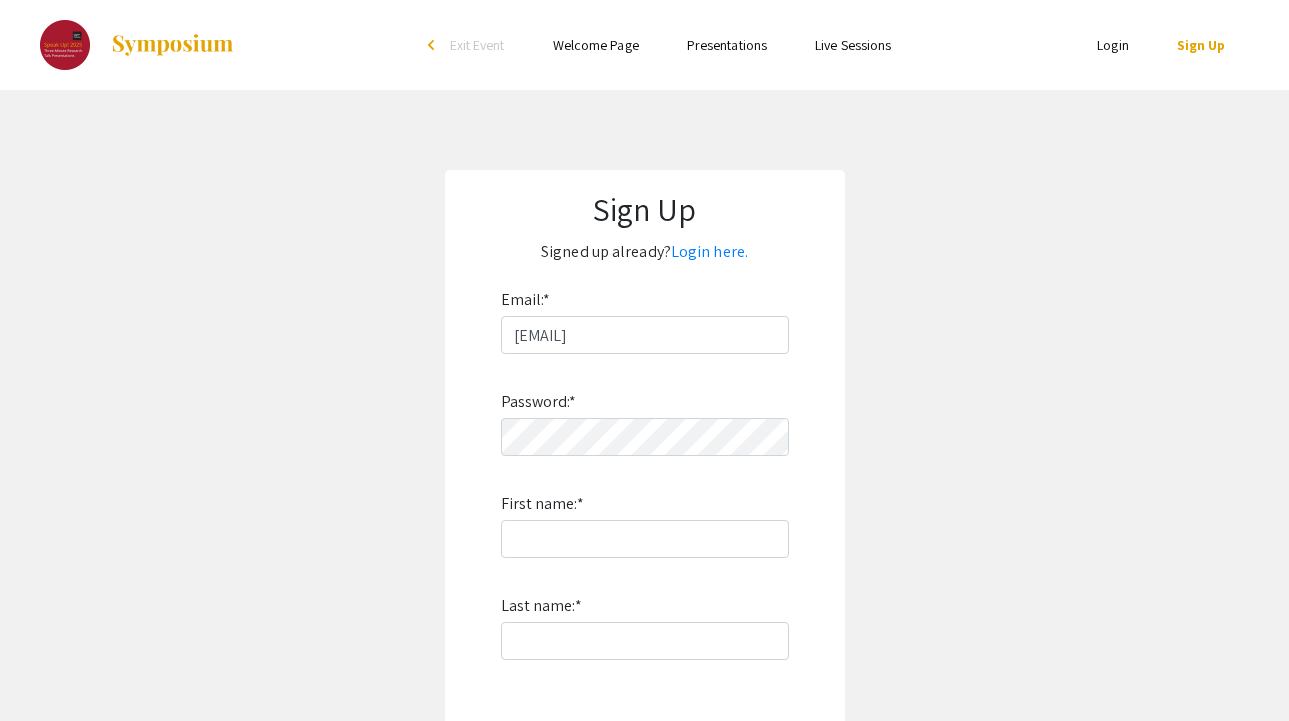 click on "Email:  * ihsienlee@gmail.com  Password:  *  First name:  * Last name:  *  By signing up, you agree to Symposium’s  Terms of Service  and  Privacy Policy .  Sign Up" 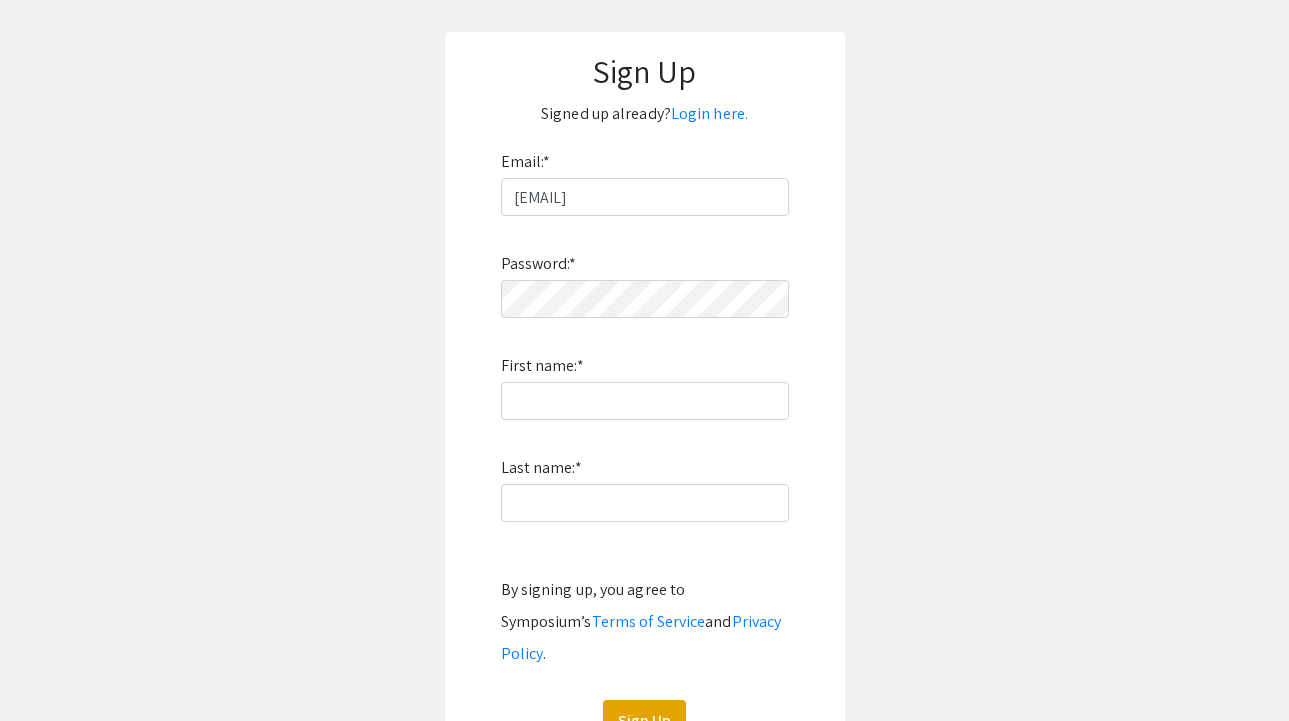 scroll, scrollTop: 163, scrollLeft: 0, axis: vertical 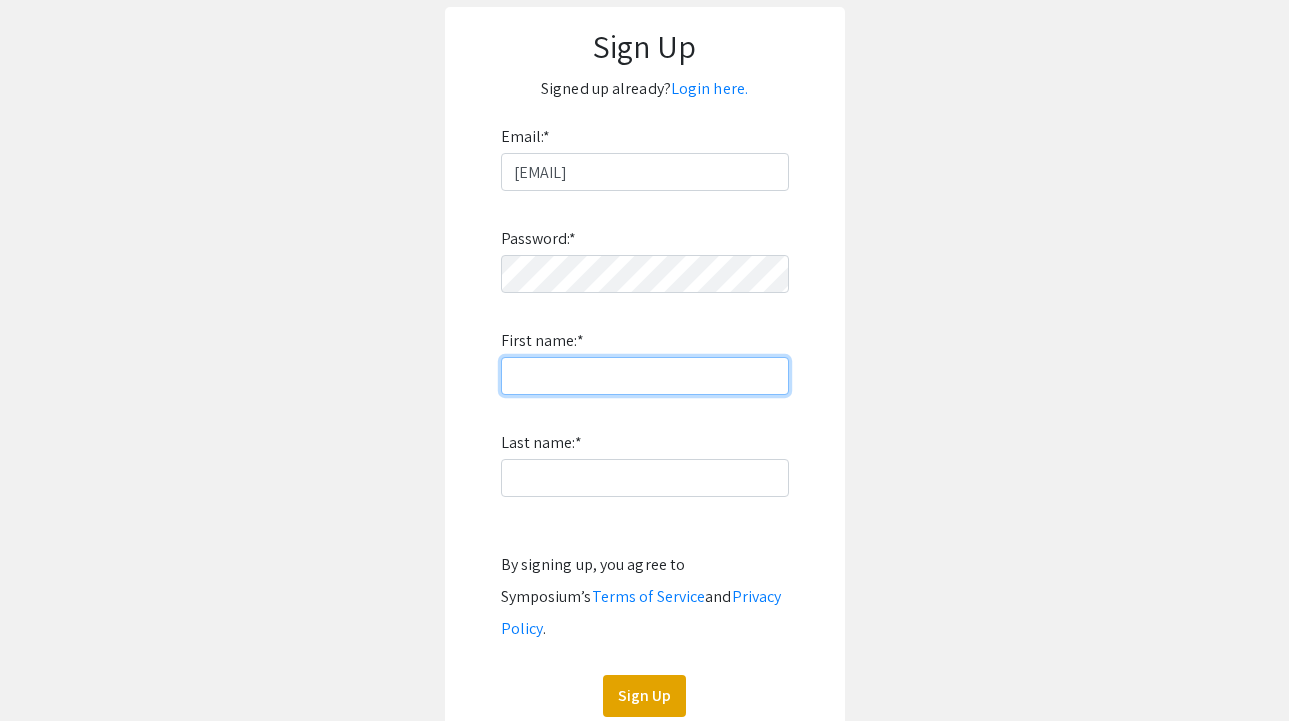 click on "First name:  *" at bounding box center (645, 376) 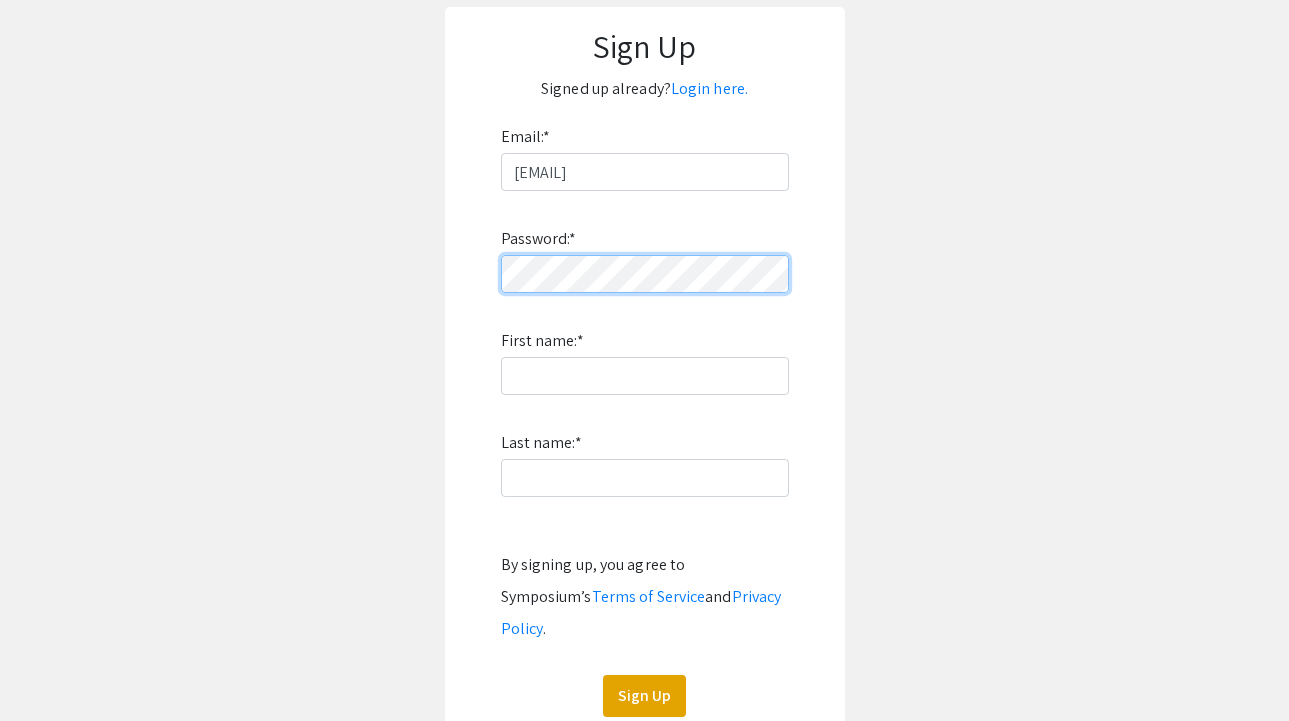 click on "Sign Up  Signed up already?  Login here. Email:  * ihsienlee@gmail.com  Password:  *  First name:  * Last name:  *  By signing up, you agree to Symposium’s  Terms of Service  and  Privacy Policy .  Sign Up" 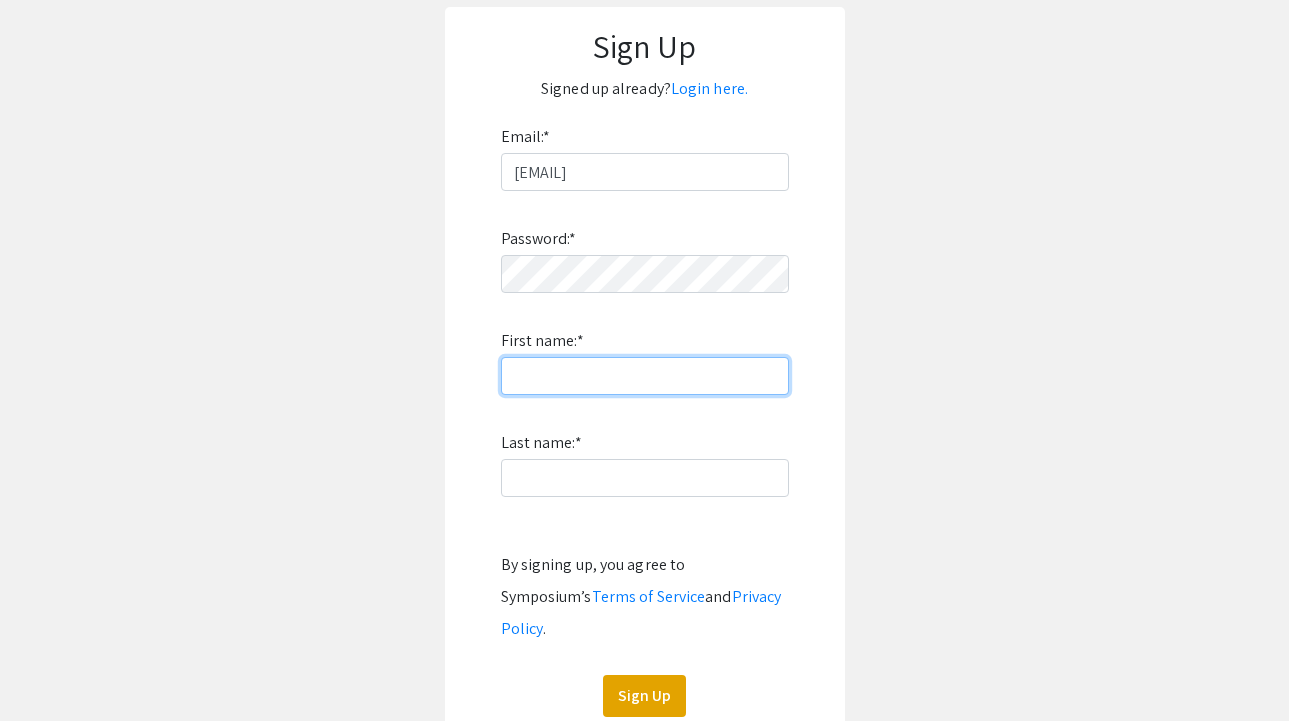 click on "First name:  *" at bounding box center (645, 376) 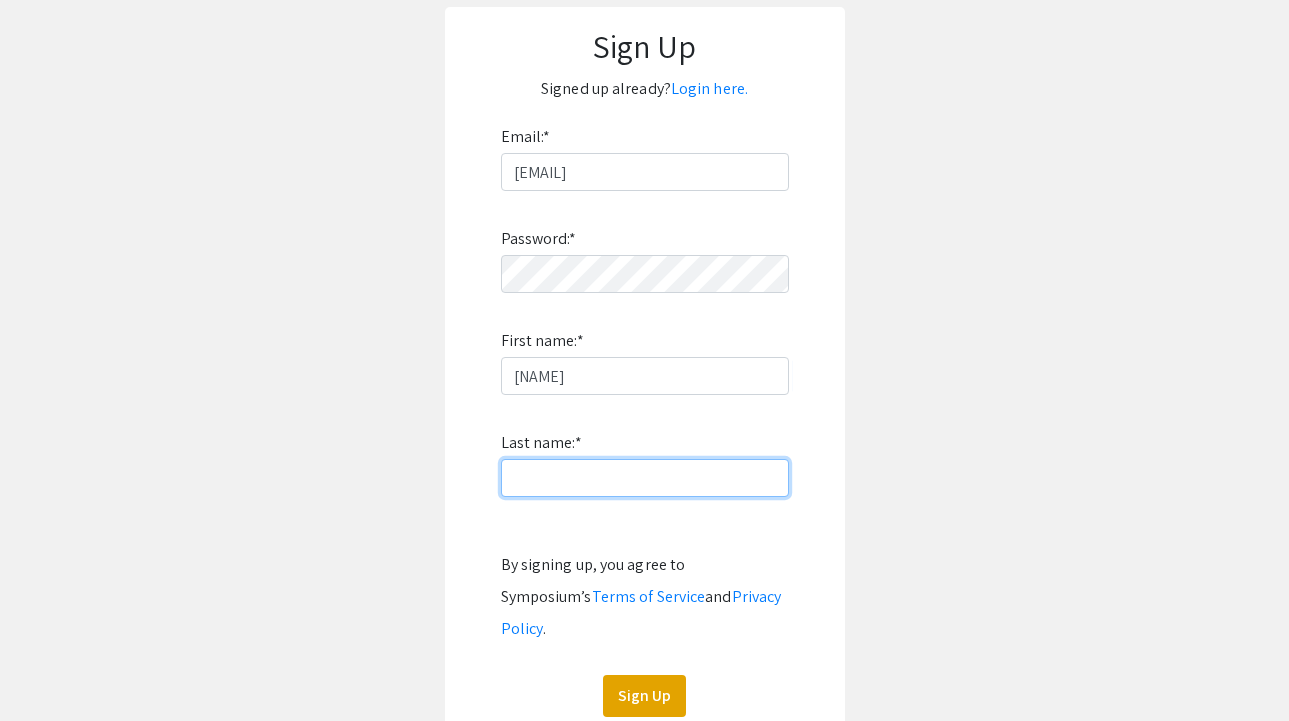 type on "Lee" 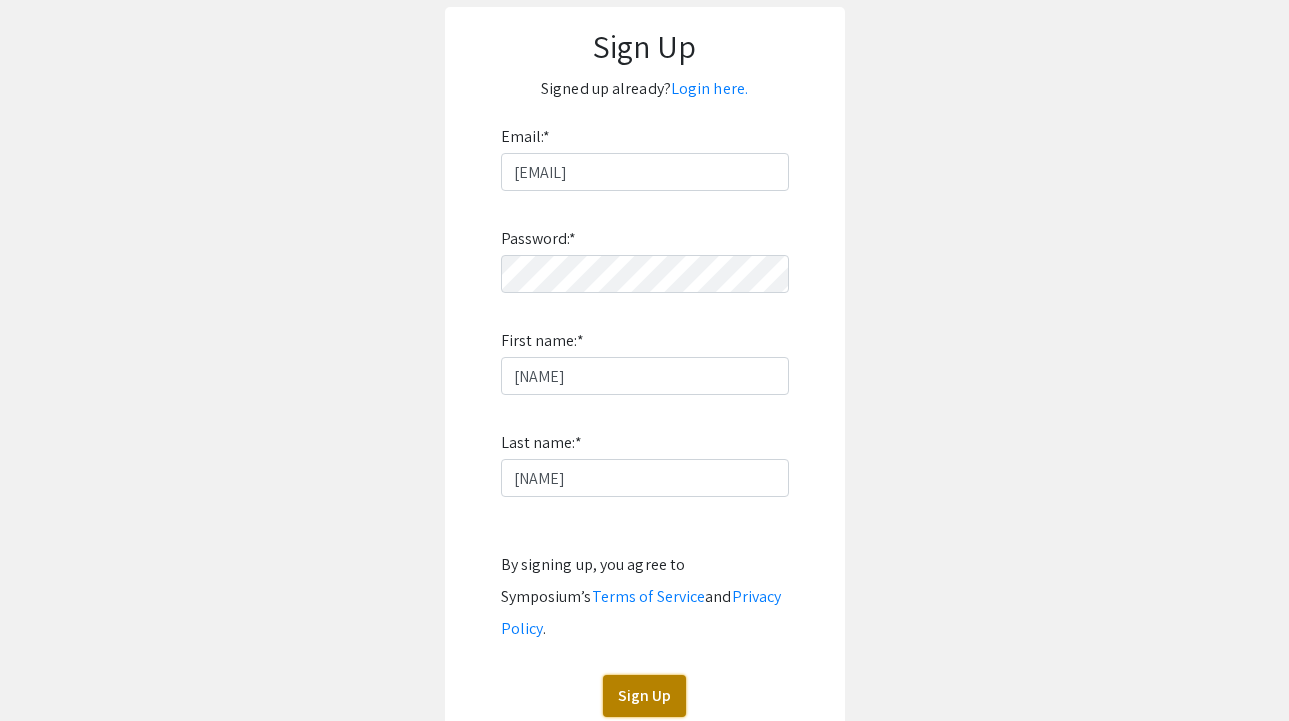 click on "Sign Up" 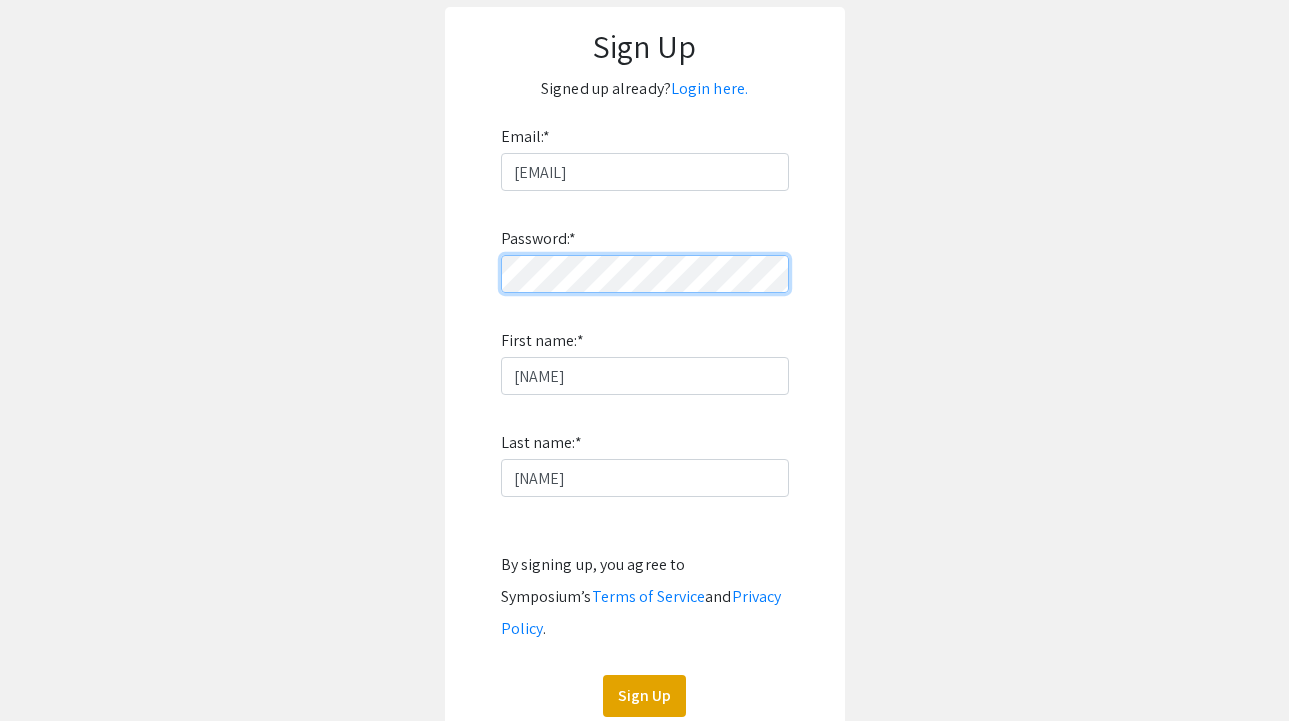 click on "Sign Up  Signed up already?  Login here. Email:  * ihsienlee@gmail.com  Password:  *  First name:  * IHsien Last name:  * Lee  By signing up, you agree to Symposium’s  Terms of Service  and  Privacy Policy .  Sign Up" 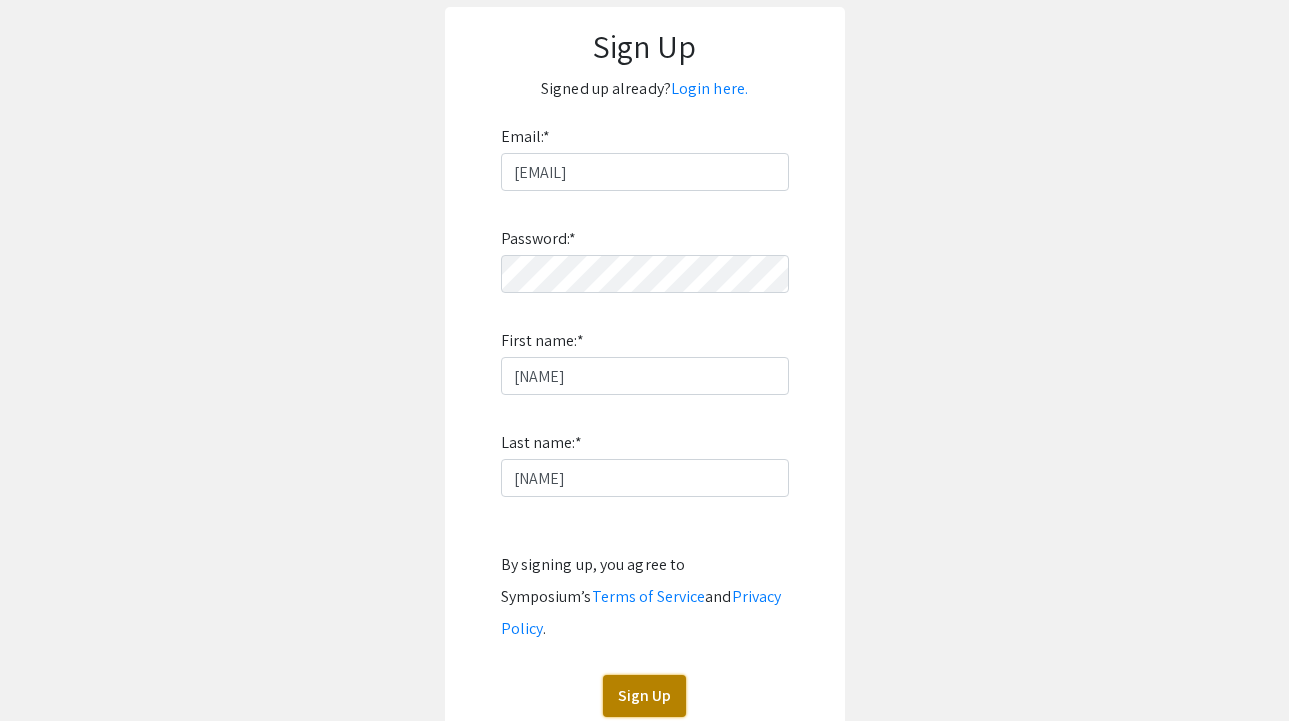click on "Sign Up" 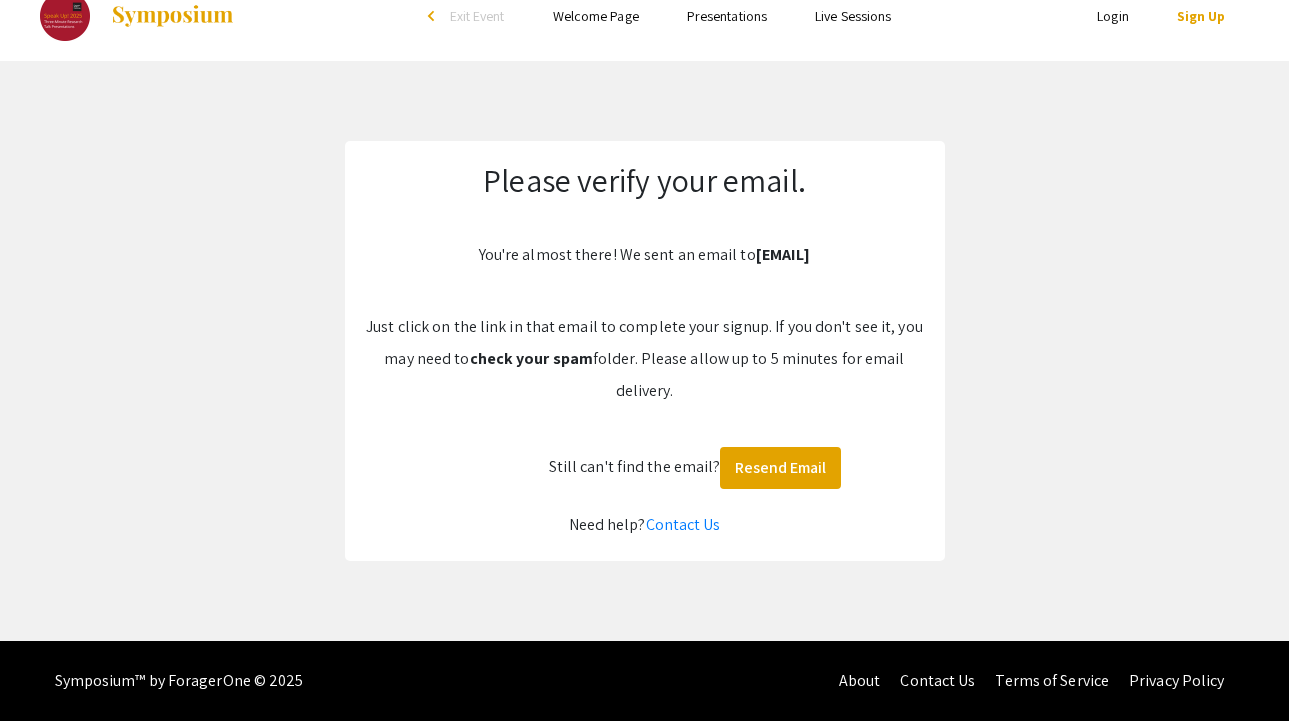 scroll, scrollTop: 29, scrollLeft: 0, axis: vertical 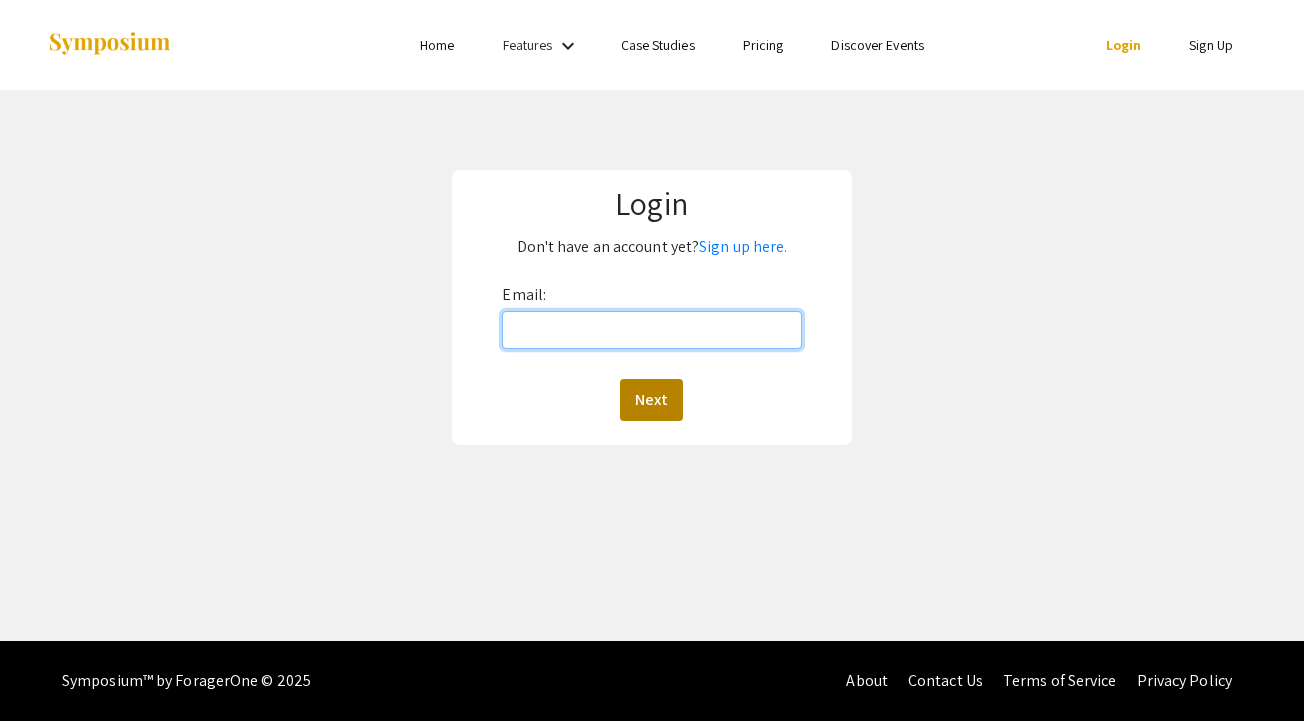 type on "[EMAIL]" 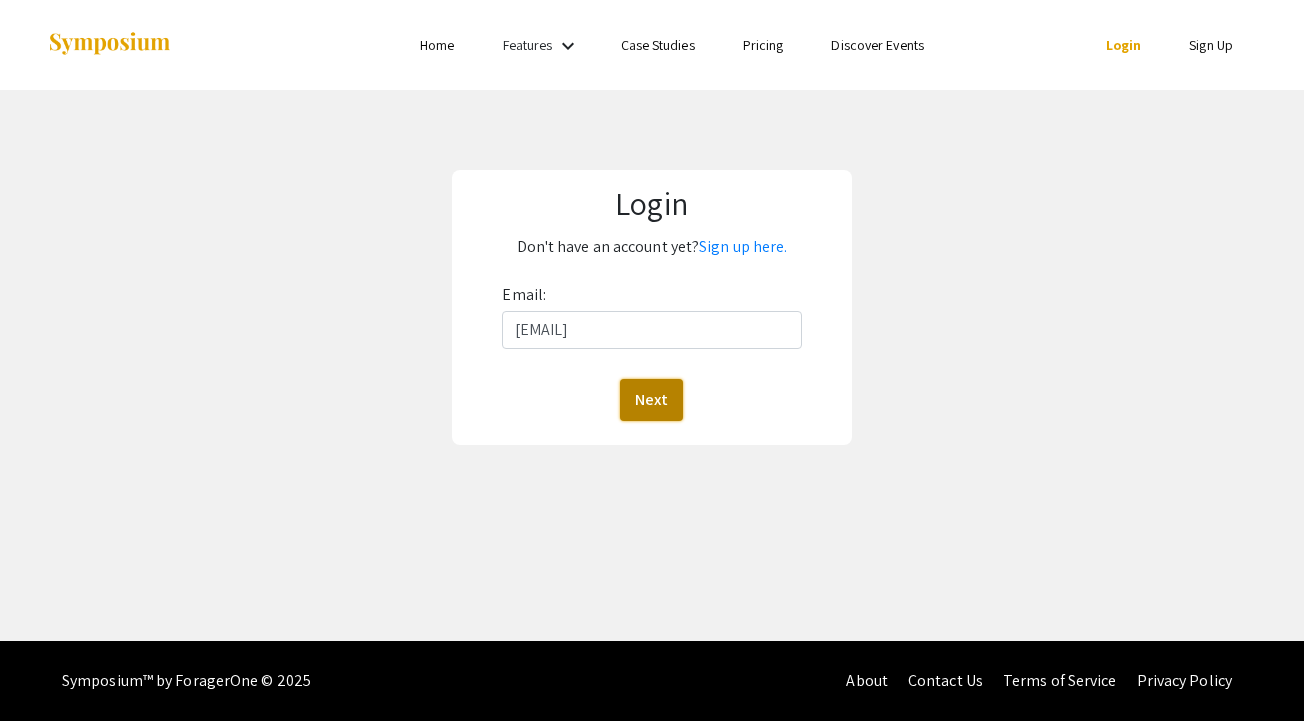 click on "Next" 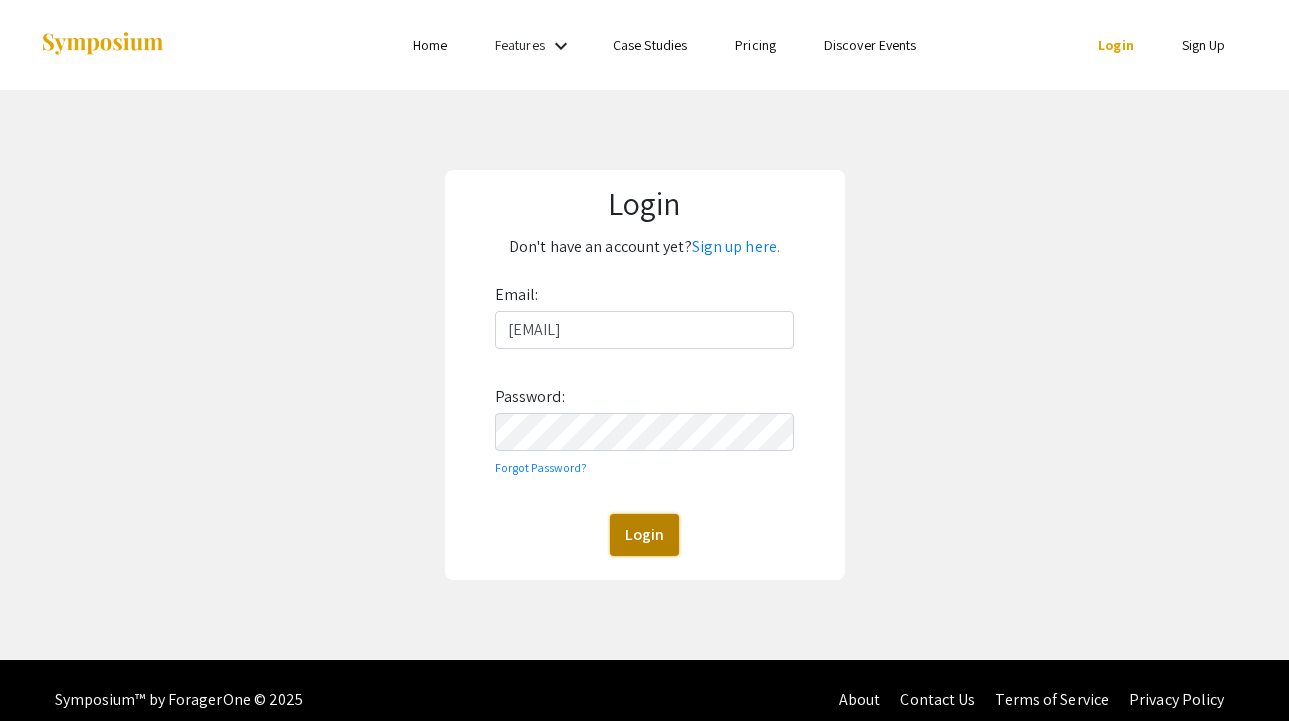 click on "Login" 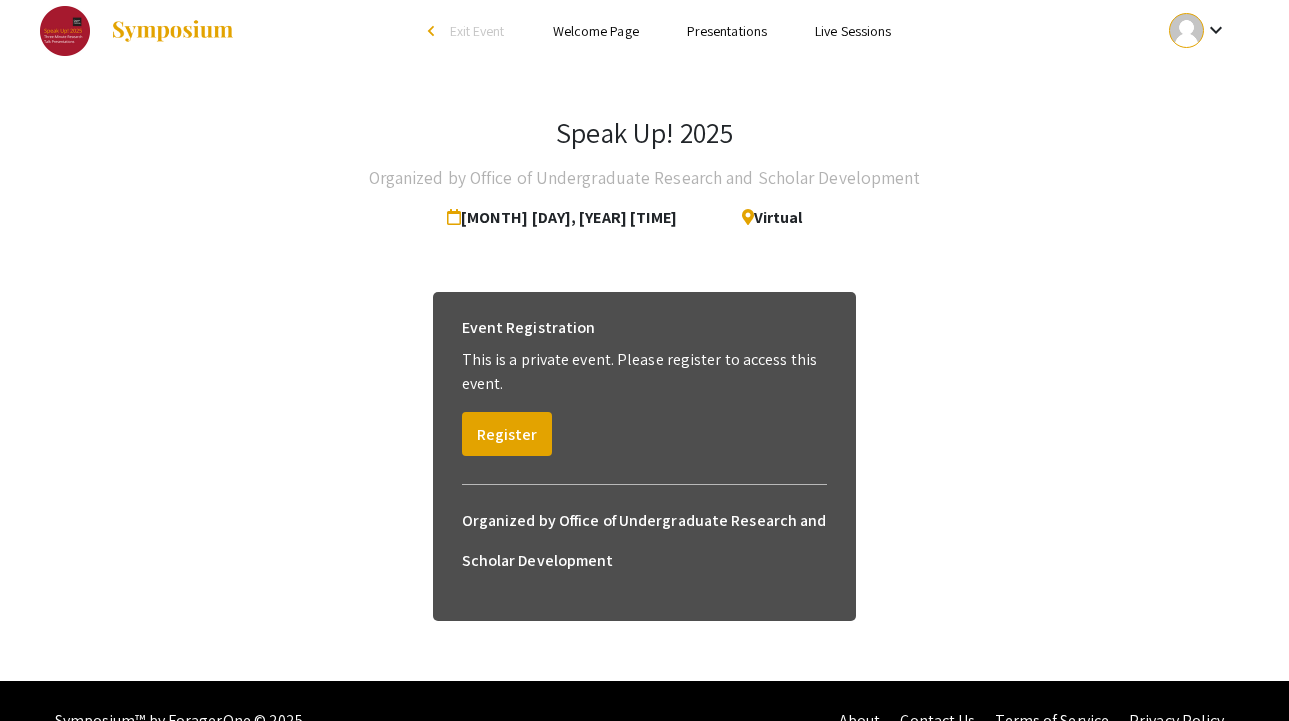 scroll, scrollTop: 0, scrollLeft: 0, axis: both 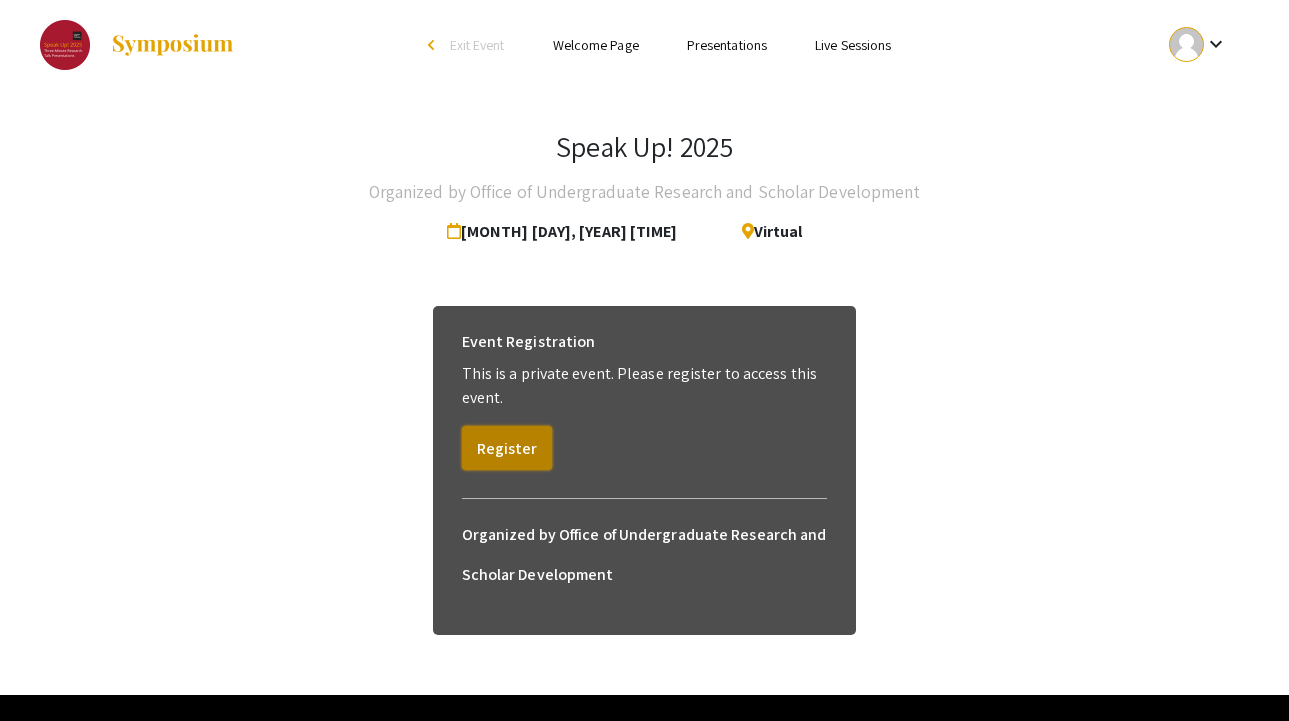click on "Register" 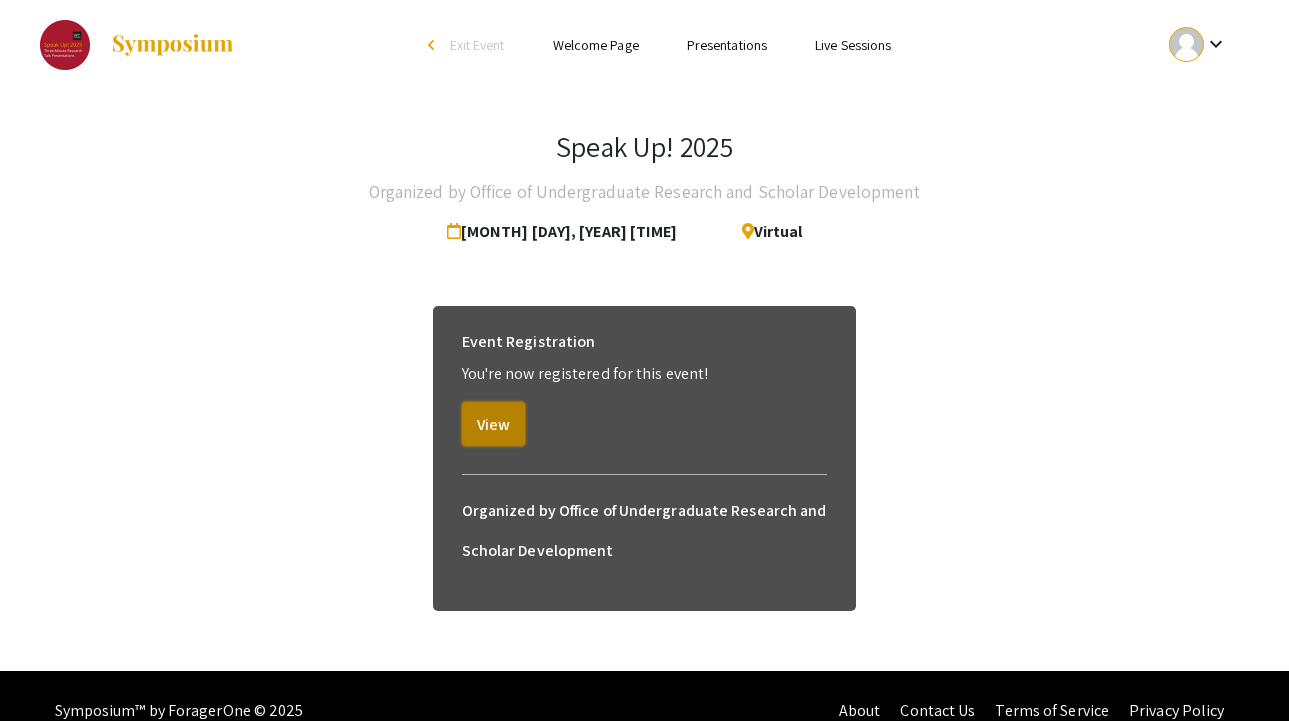 click on "View" 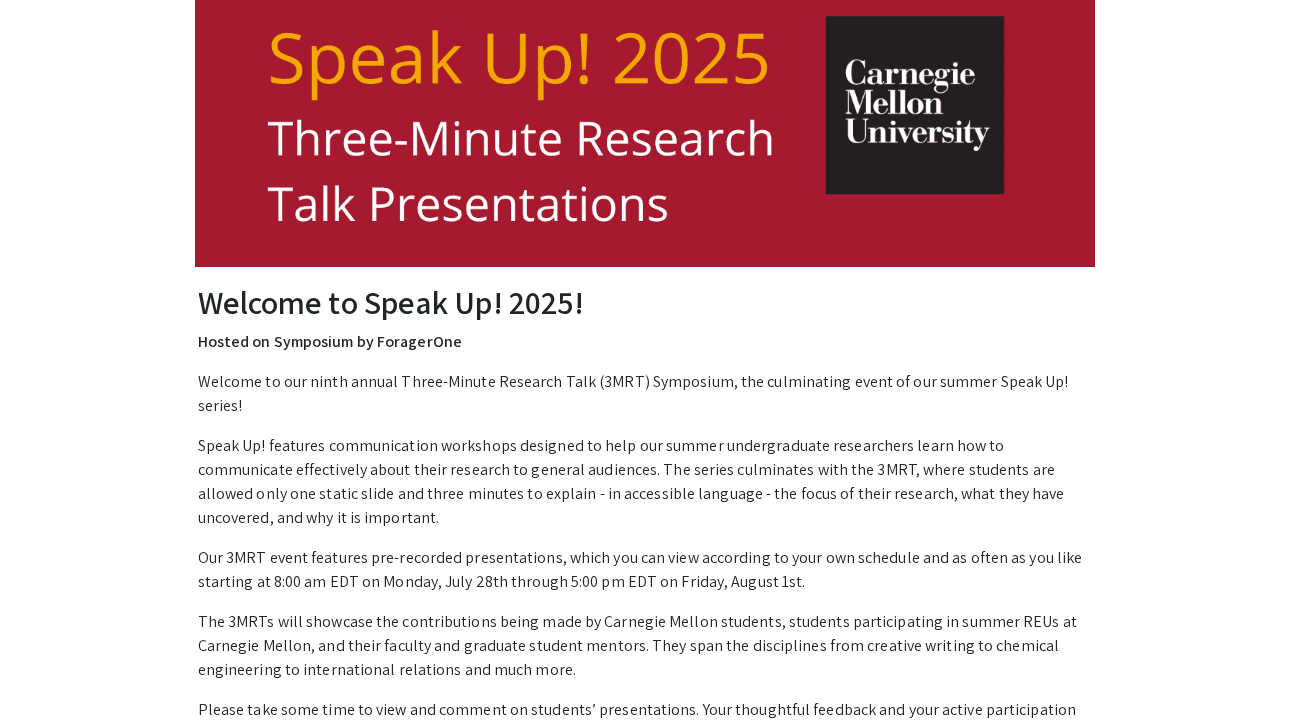 scroll, scrollTop: 0, scrollLeft: 0, axis: both 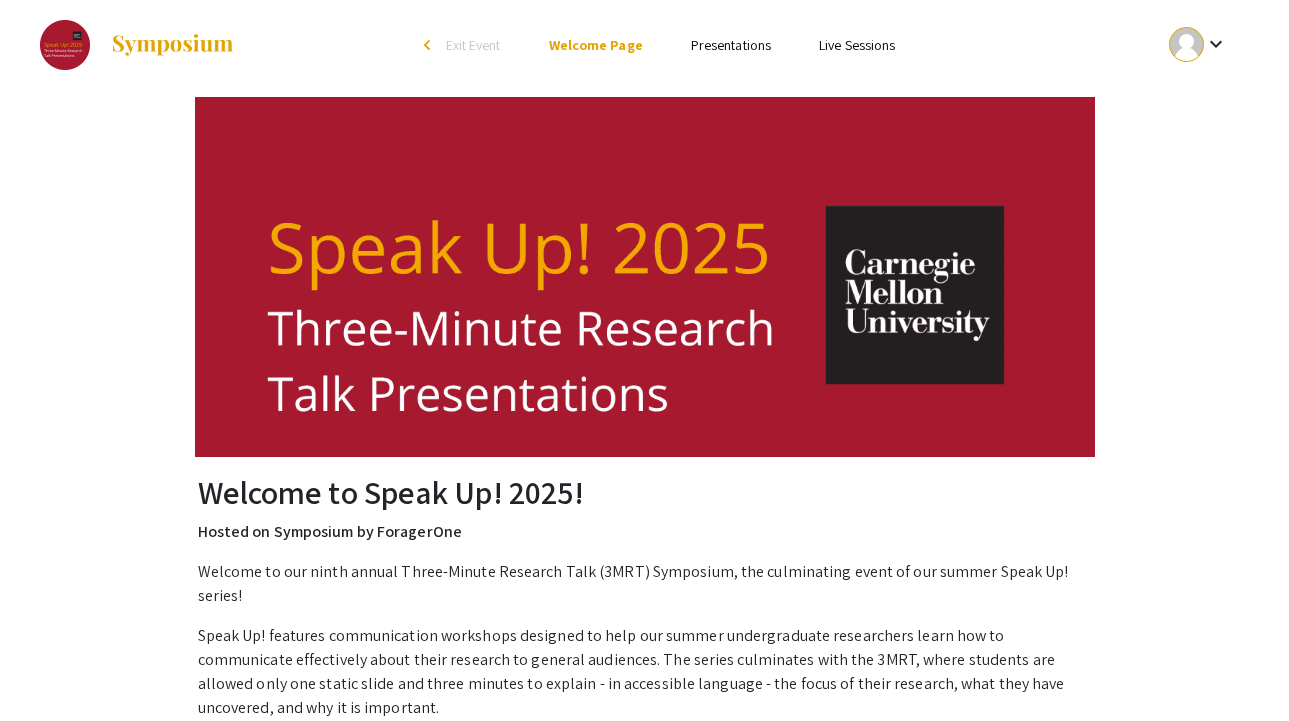 click on "Presentations" at bounding box center (731, 45) 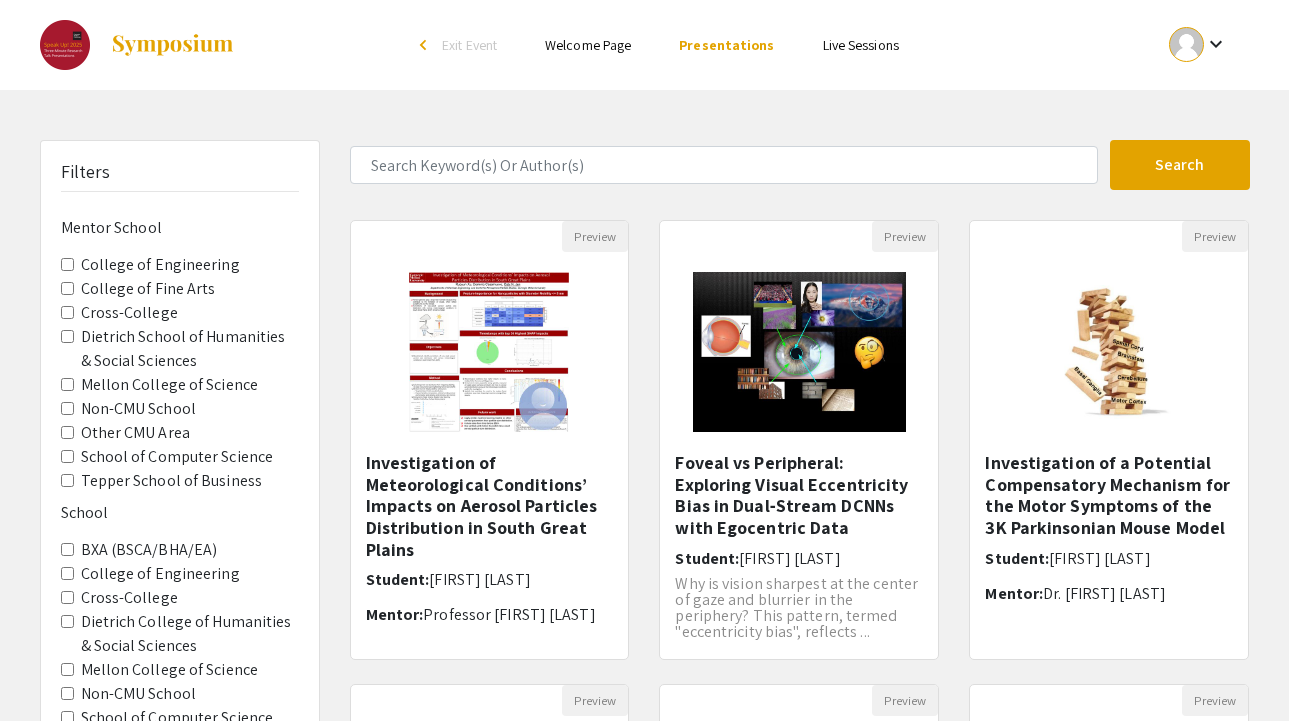 click on "College of Engineering" at bounding box center [67, 264] 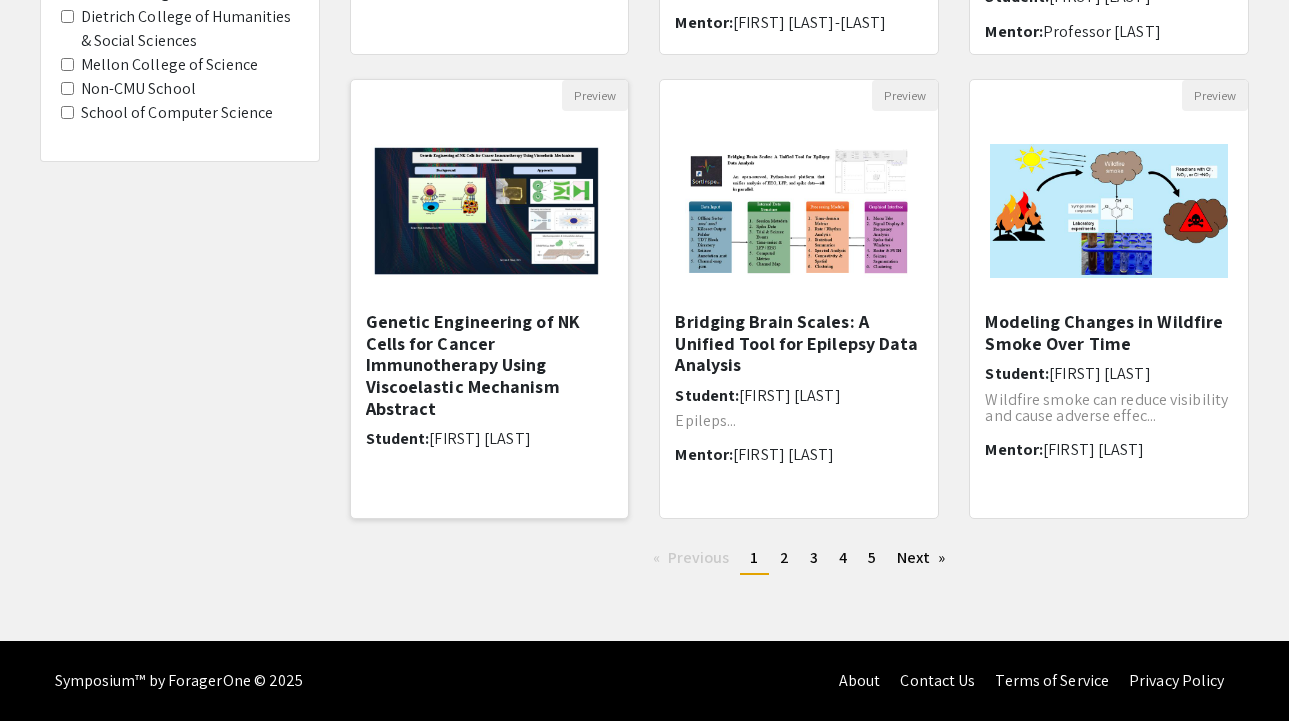 scroll, scrollTop: 0, scrollLeft: 0, axis: both 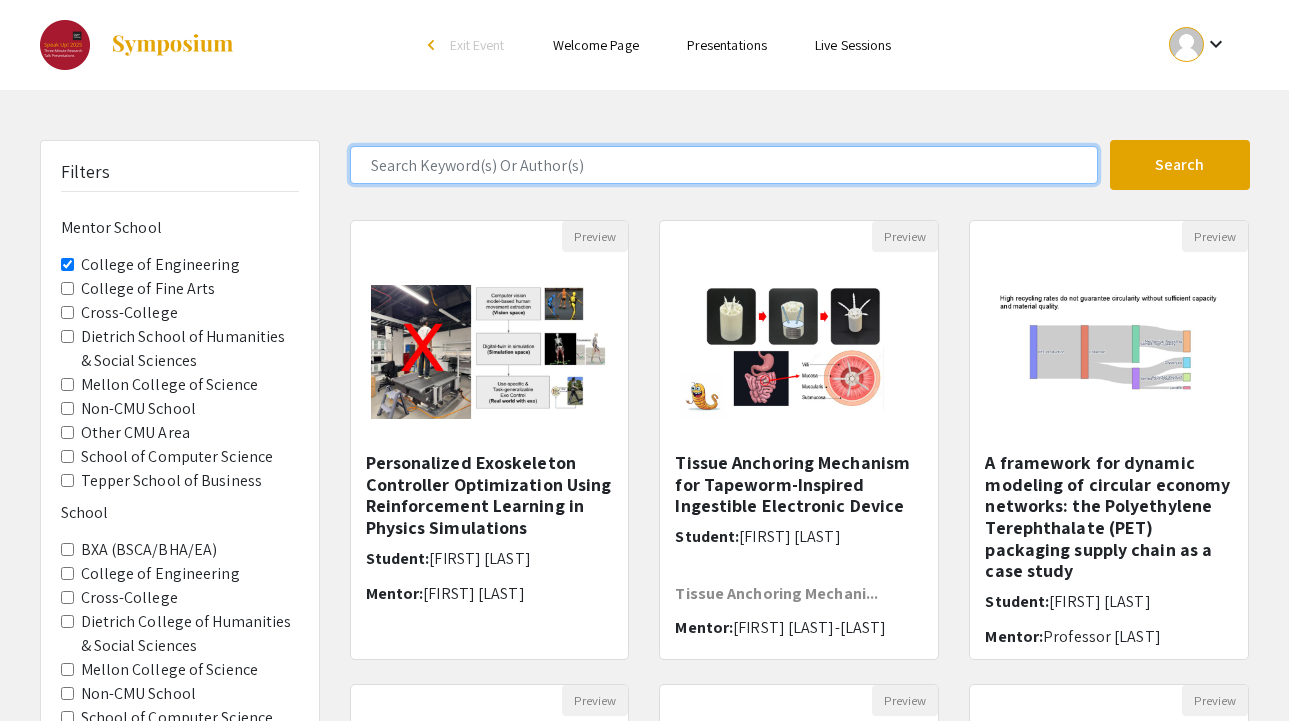 click 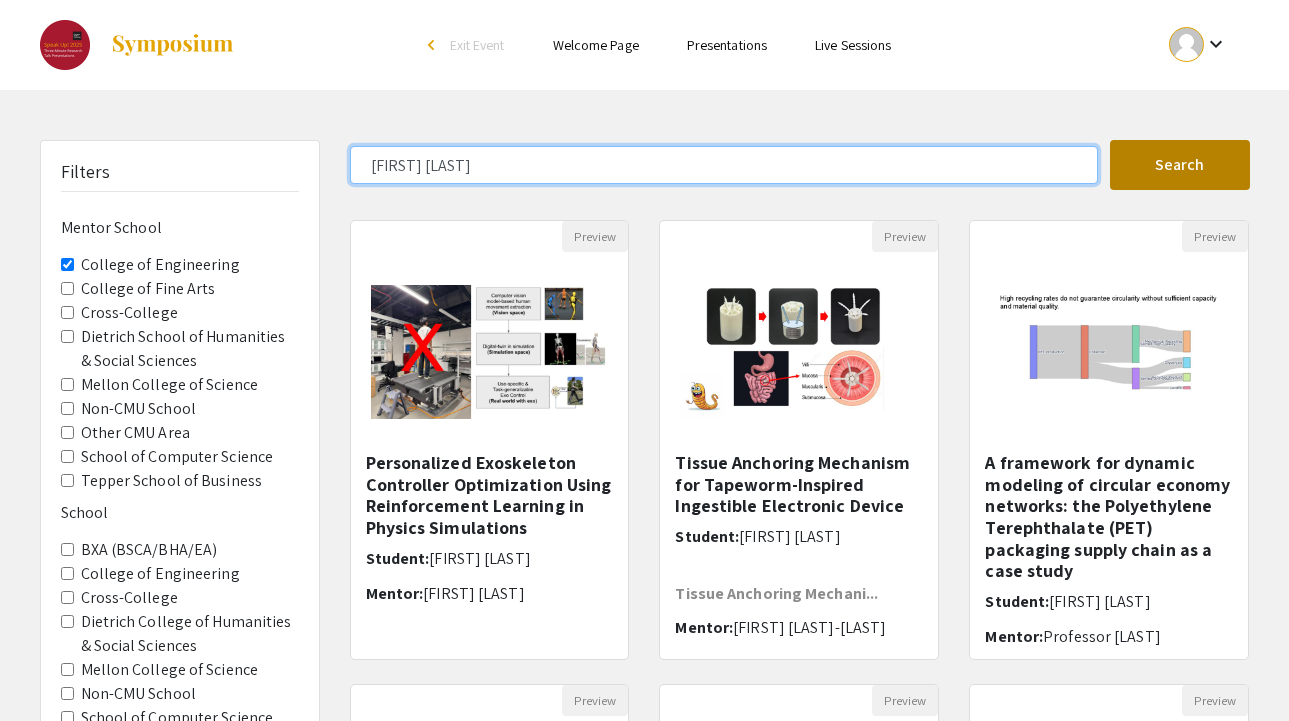 type on "[FIRST] [LAST]" 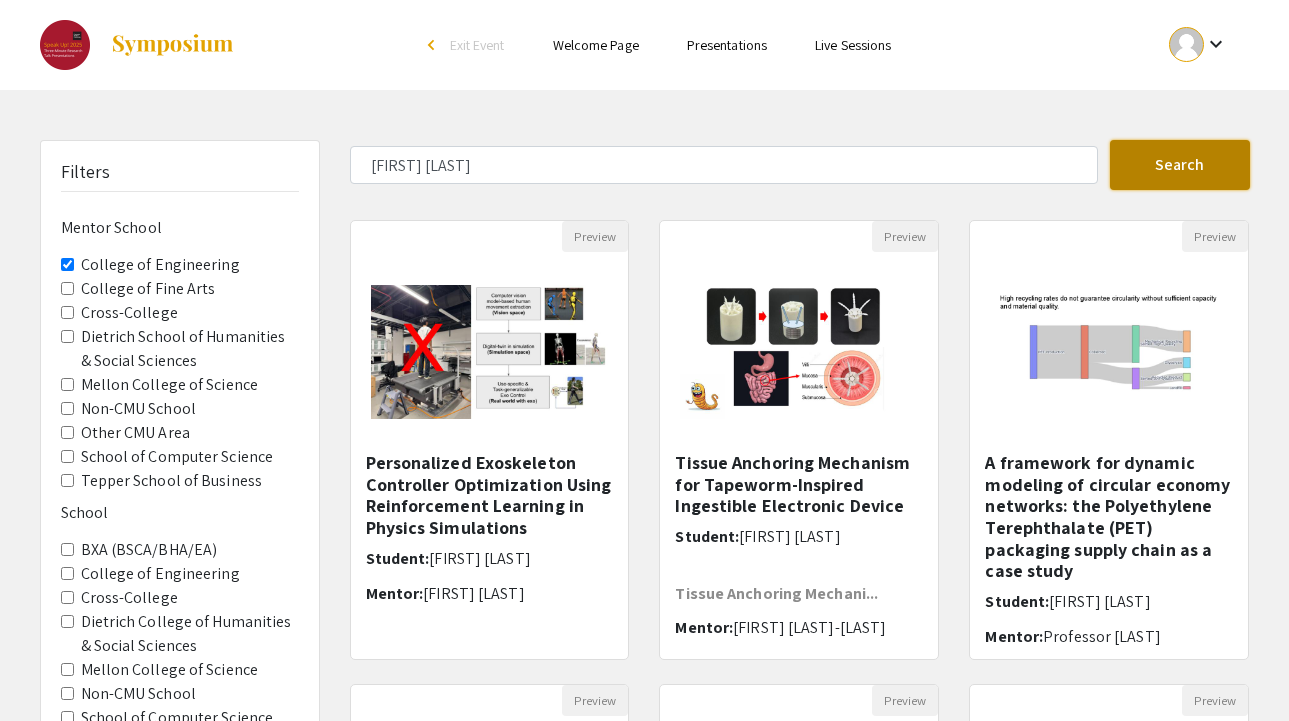 click on "Search" 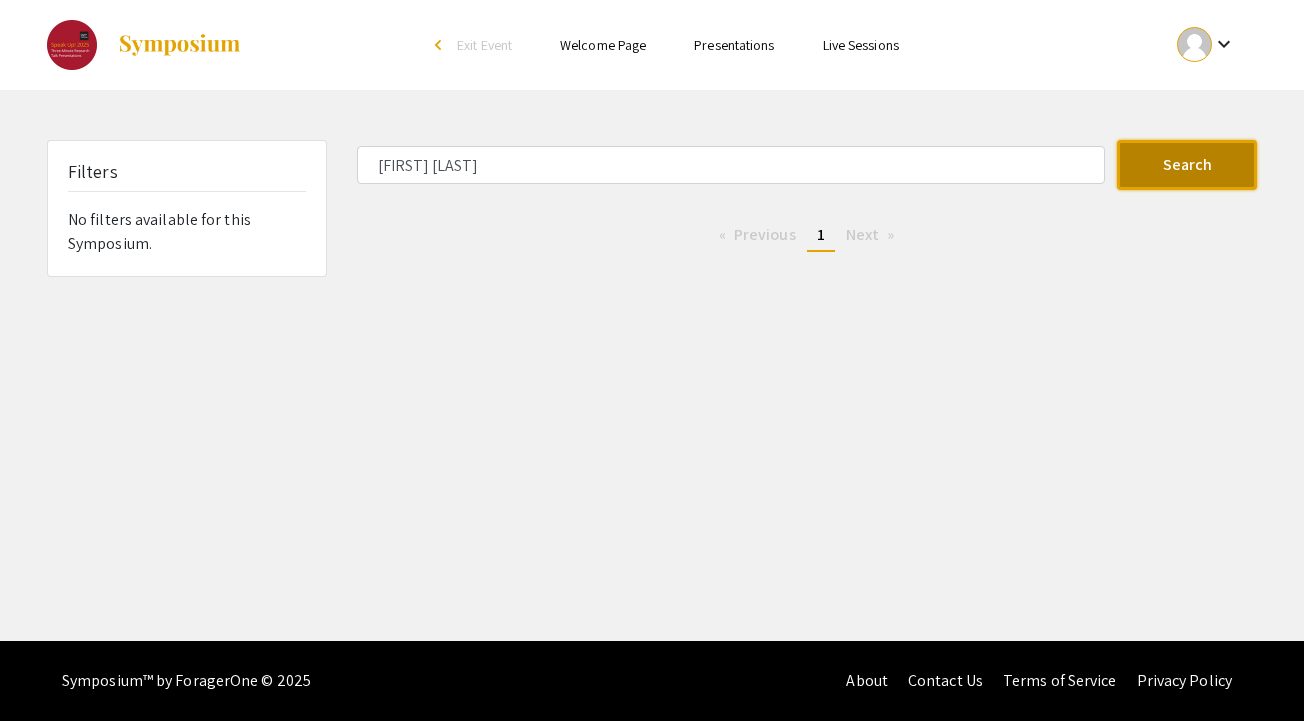 type 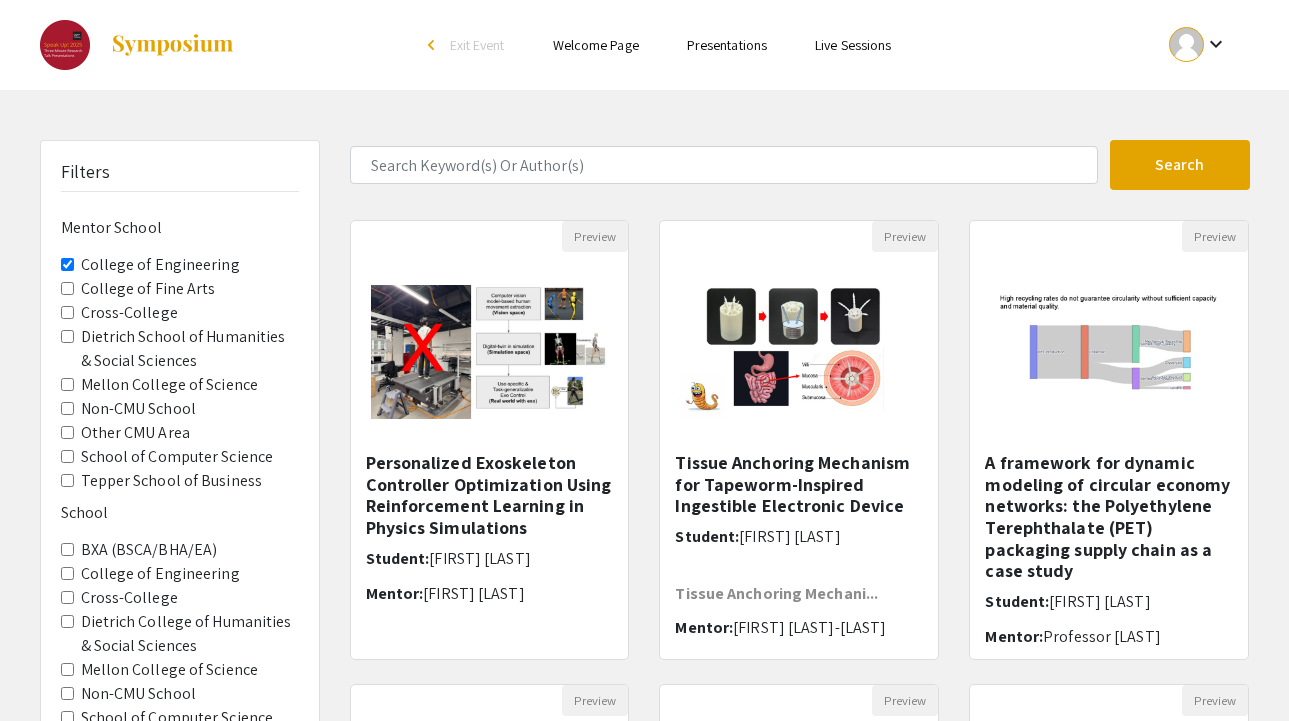 click on "College of Engineering" at bounding box center (67, 264) 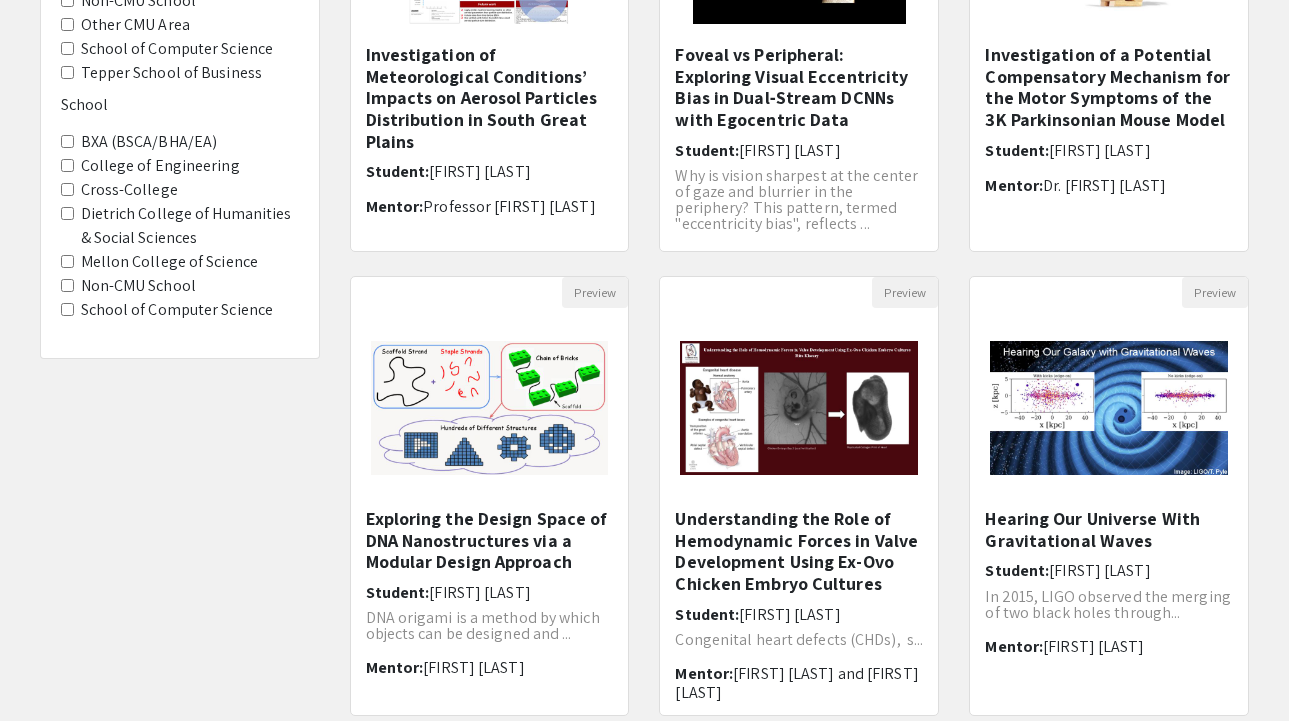 scroll, scrollTop: 0, scrollLeft: 0, axis: both 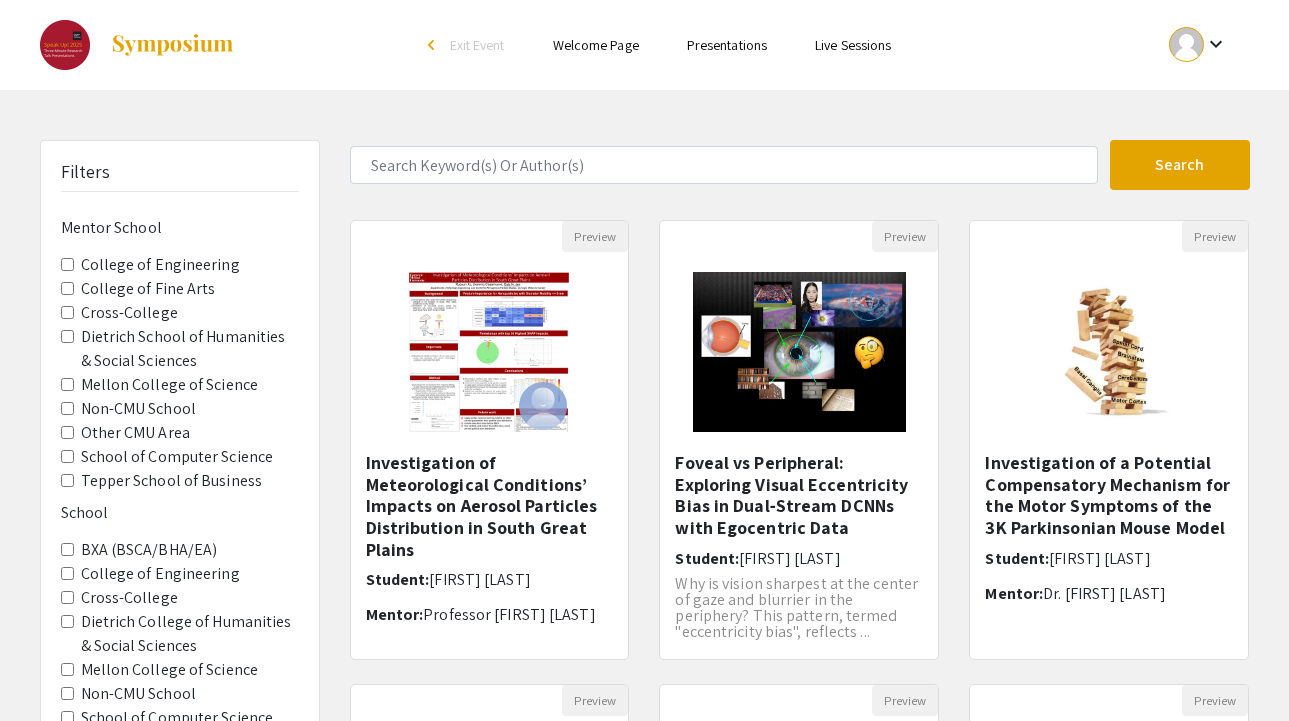 click on "College of Engineering" at bounding box center (67, 264) 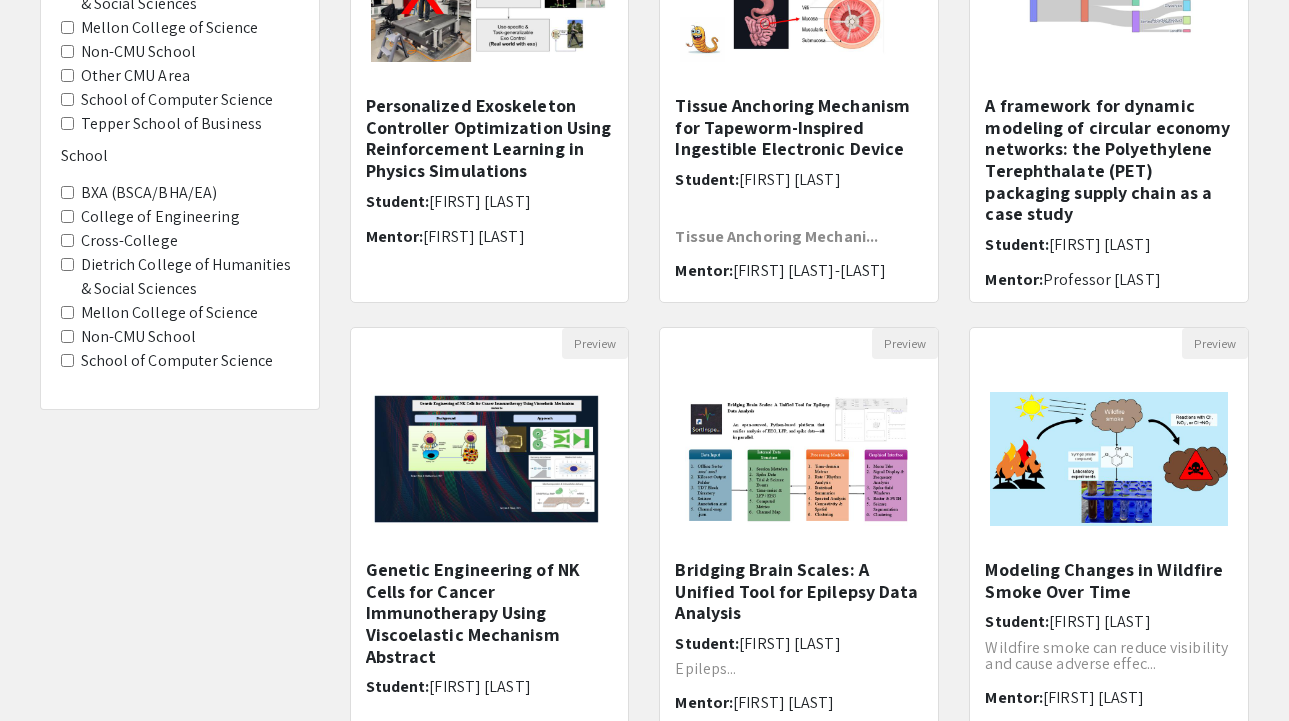 scroll, scrollTop: 605, scrollLeft: 0, axis: vertical 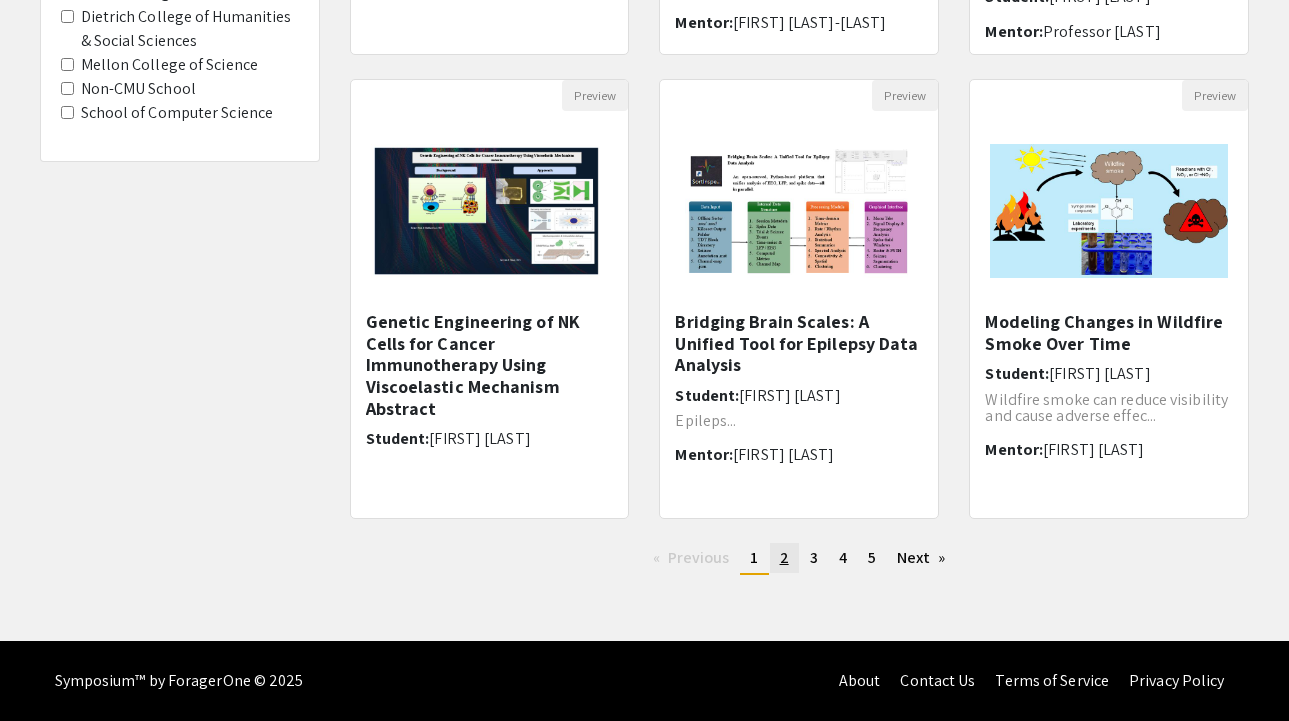 click on "2" 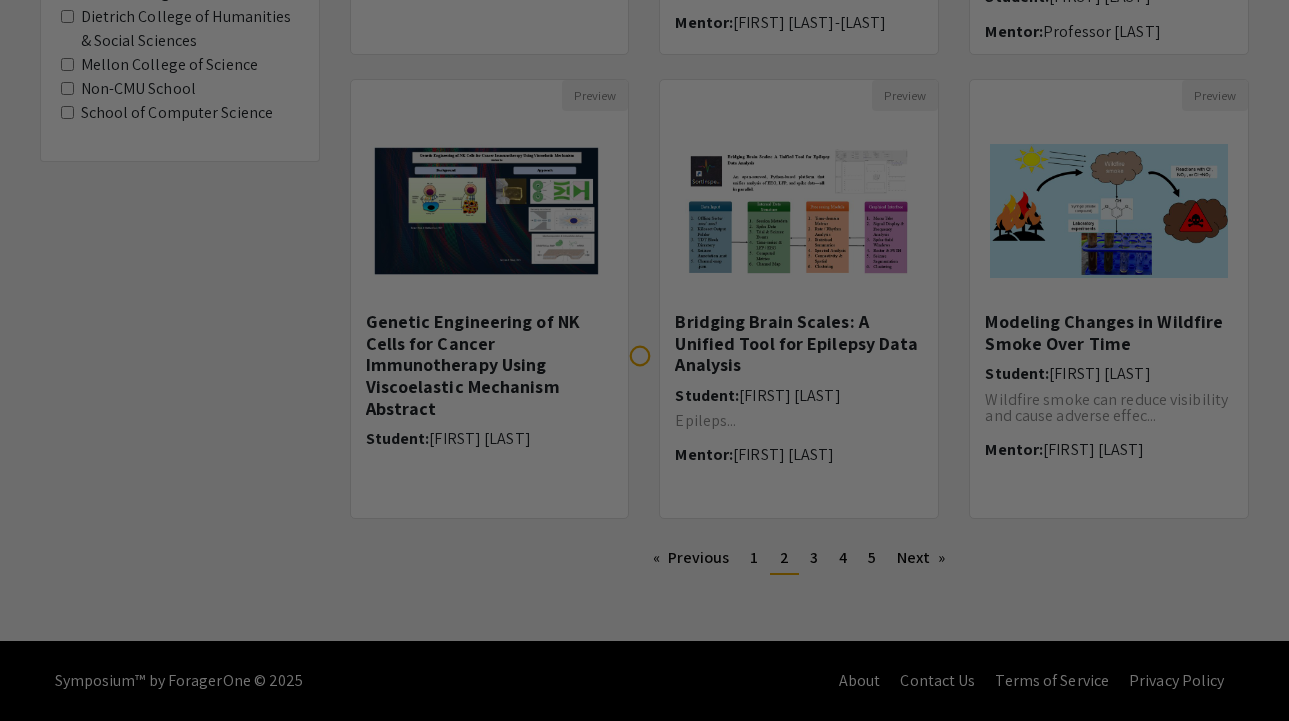 scroll, scrollTop: 0, scrollLeft: 0, axis: both 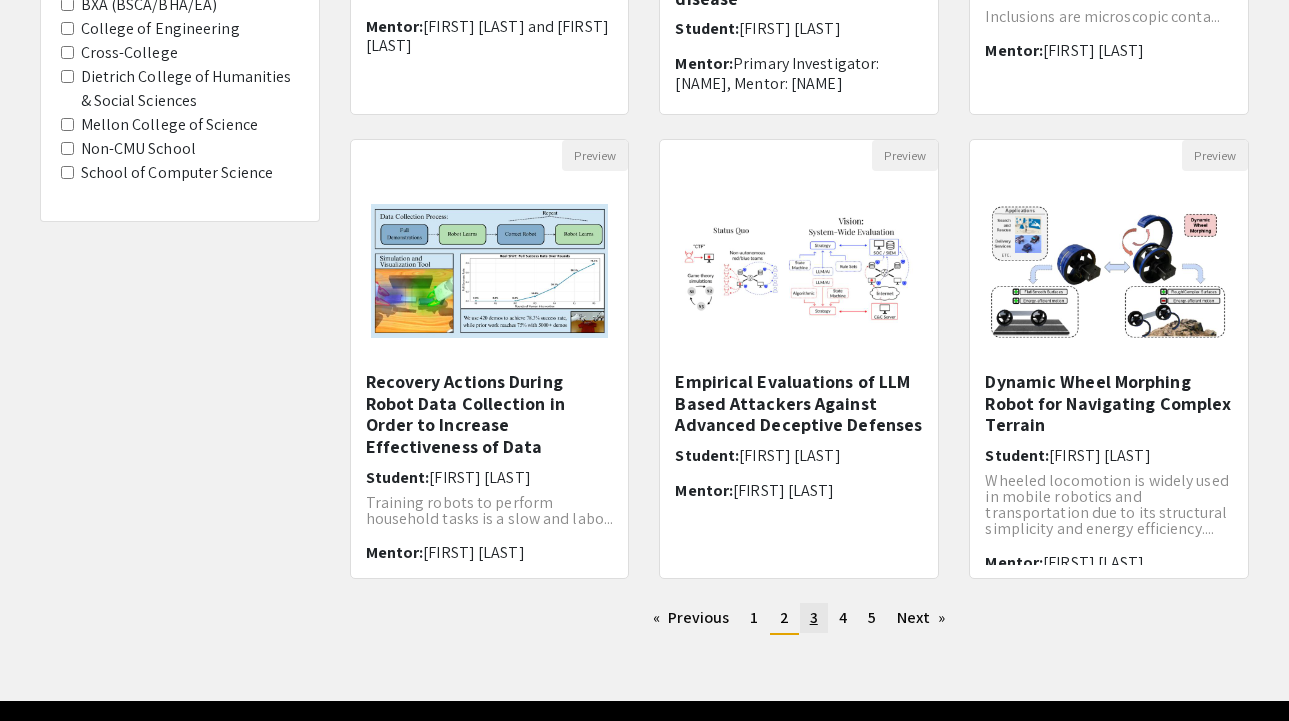 click on "3" 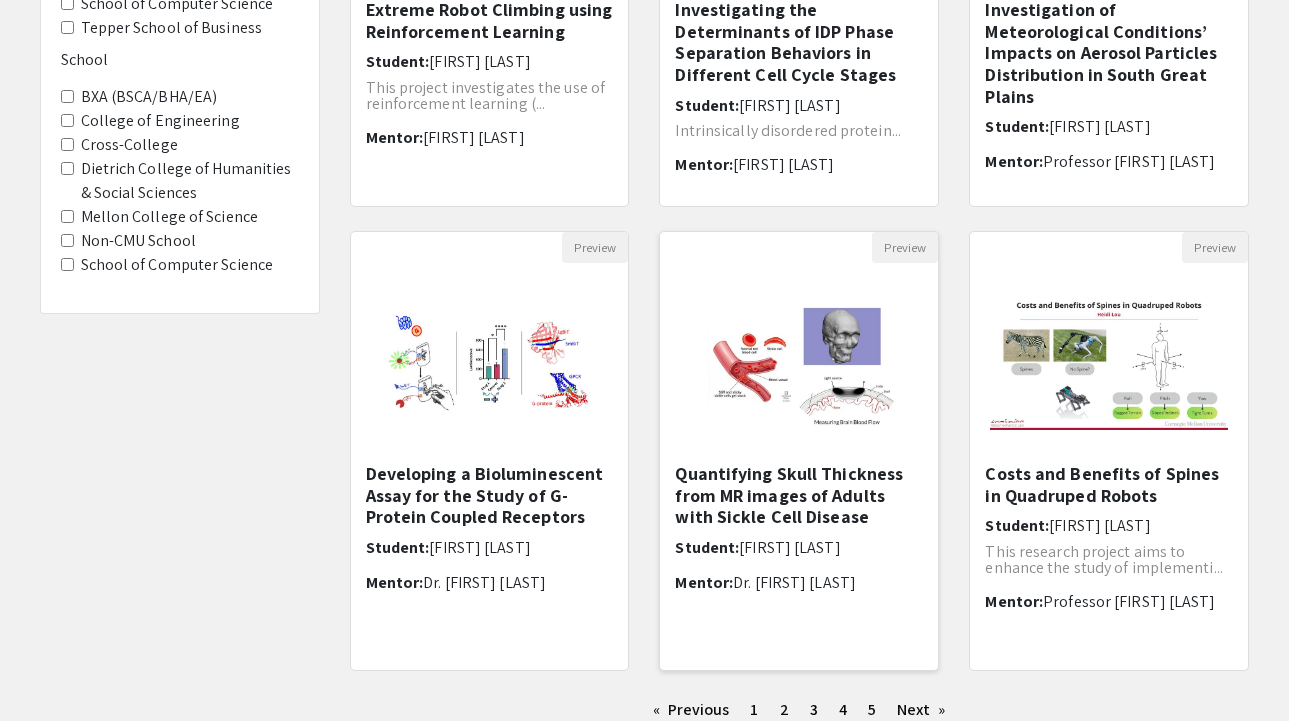 scroll, scrollTop: 605, scrollLeft: 0, axis: vertical 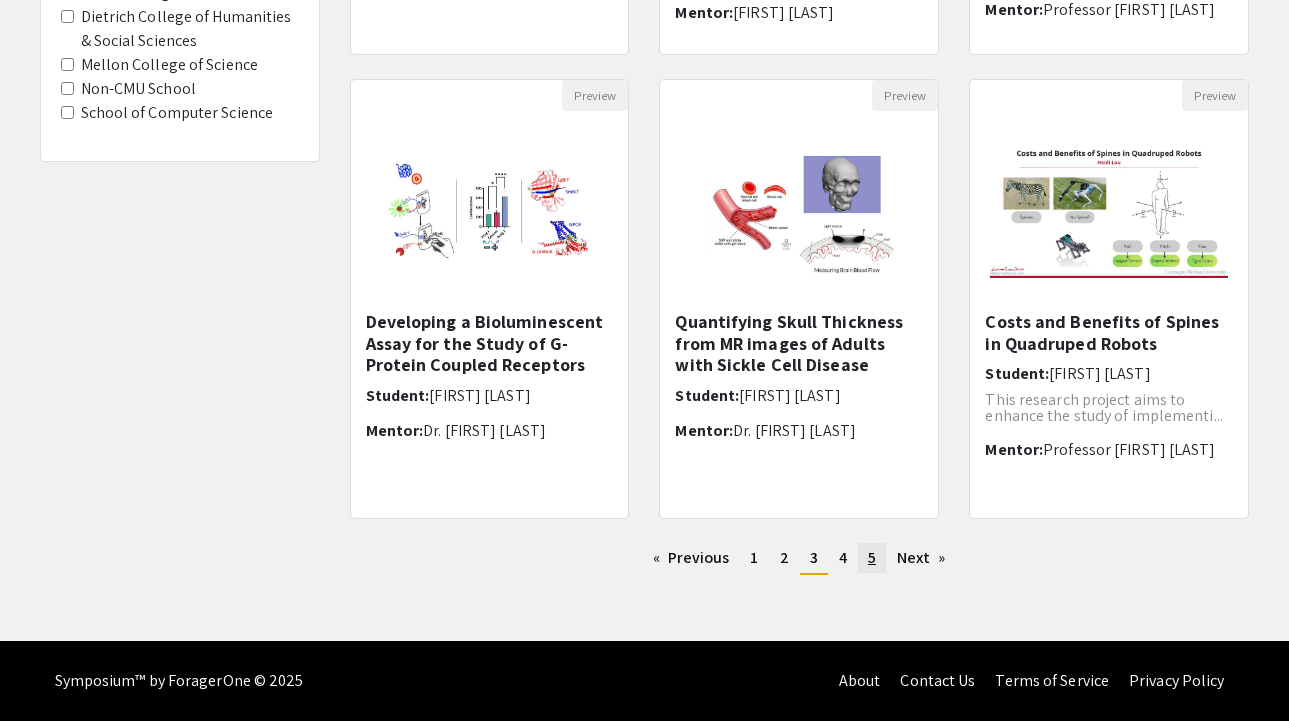 click on "5" 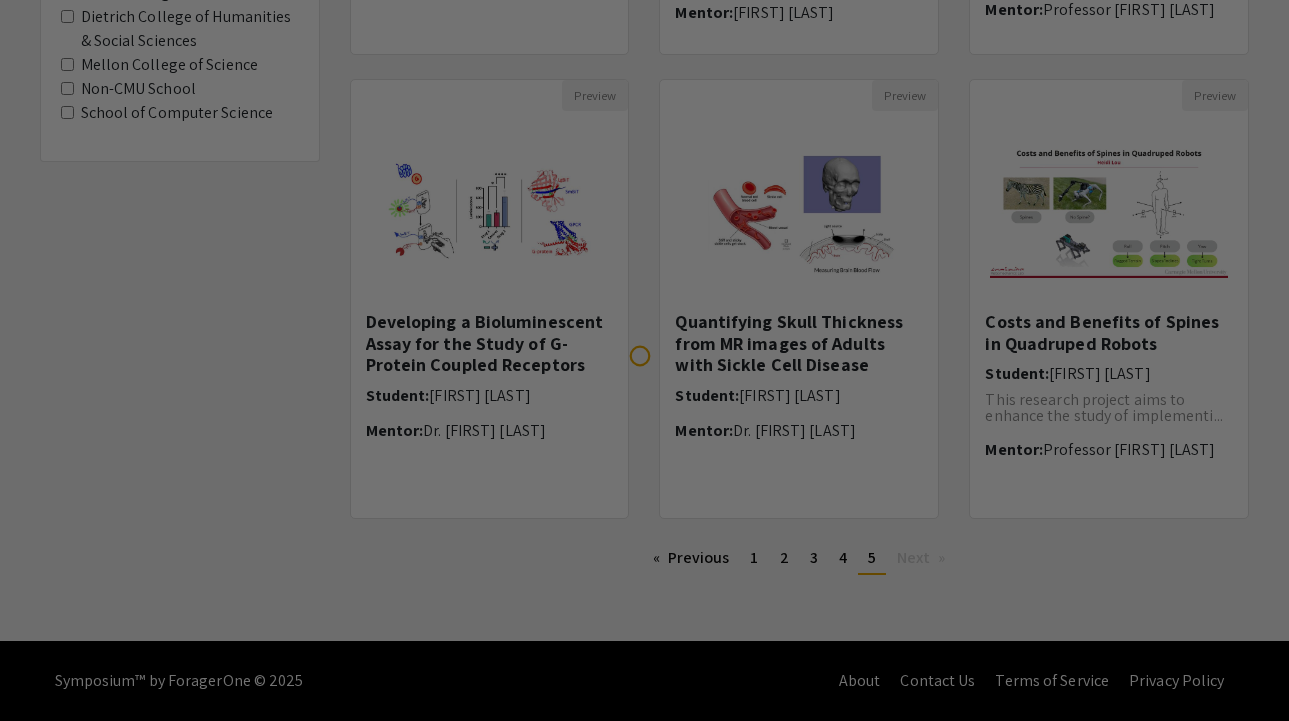 scroll, scrollTop: 0, scrollLeft: 0, axis: both 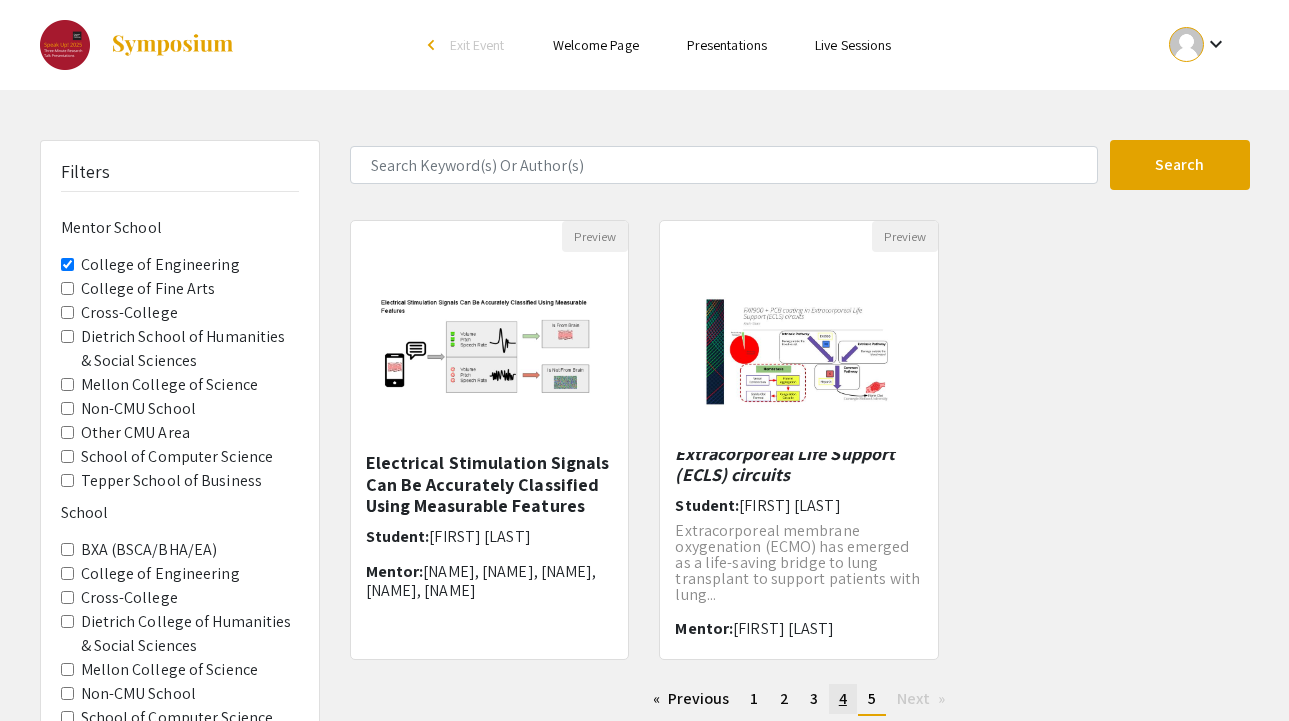 click on "4" 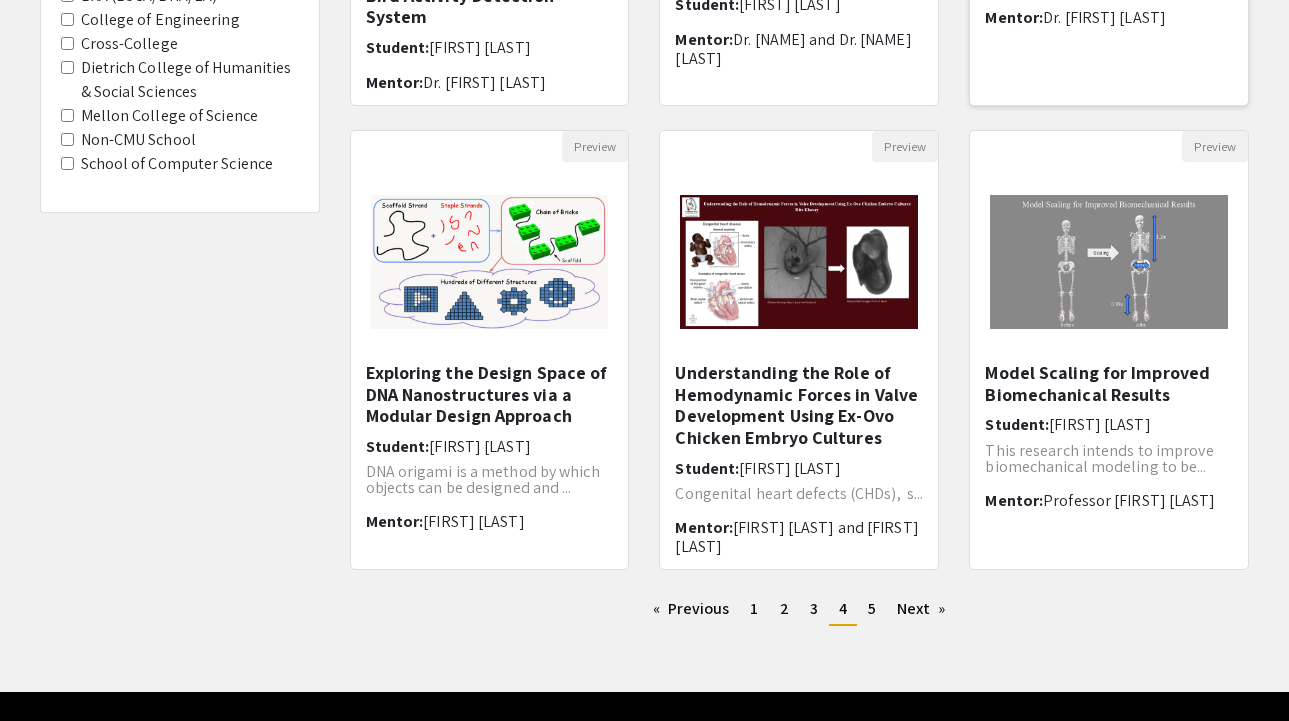 scroll, scrollTop: 605, scrollLeft: 0, axis: vertical 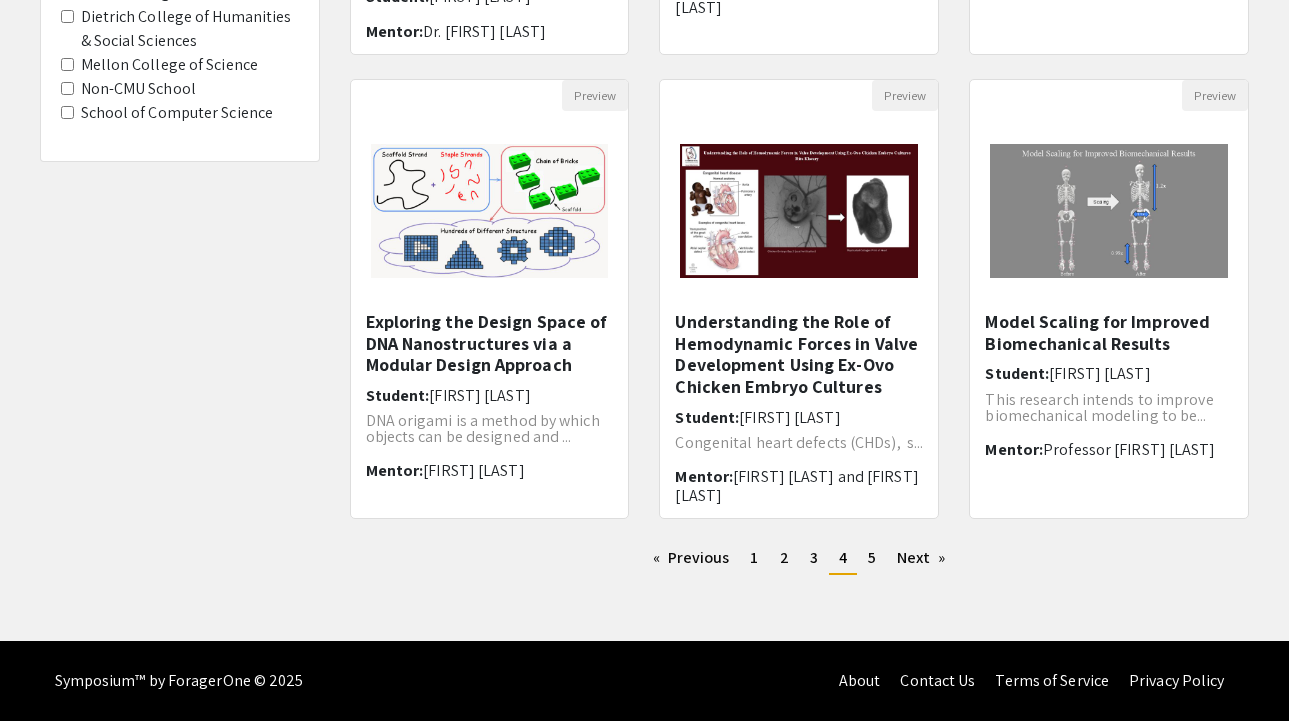 click on "Previous  page  4 / 5  page  1 page  2 page  3 You're on page  4 page  5  Next  page" 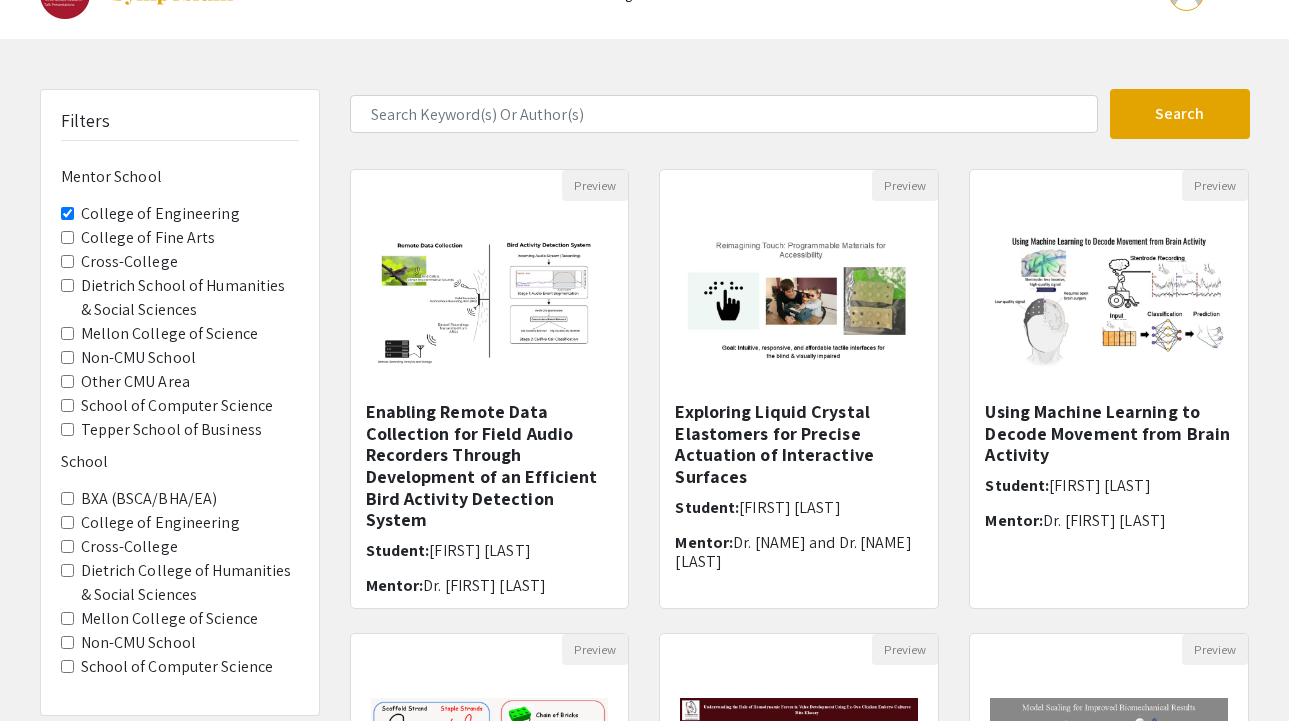 scroll, scrollTop: 0, scrollLeft: 0, axis: both 